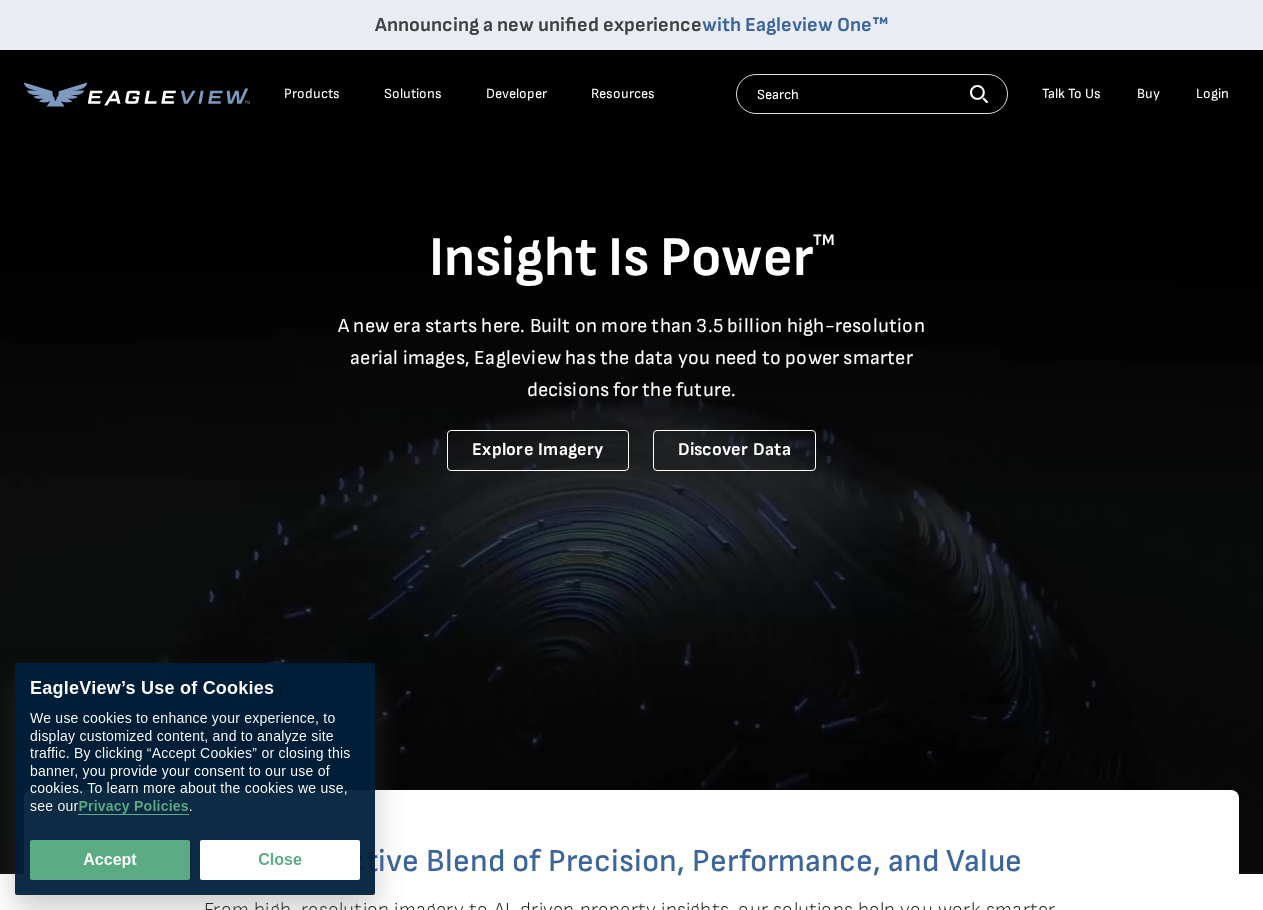 scroll, scrollTop: 0, scrollLeft: 0, axis: both 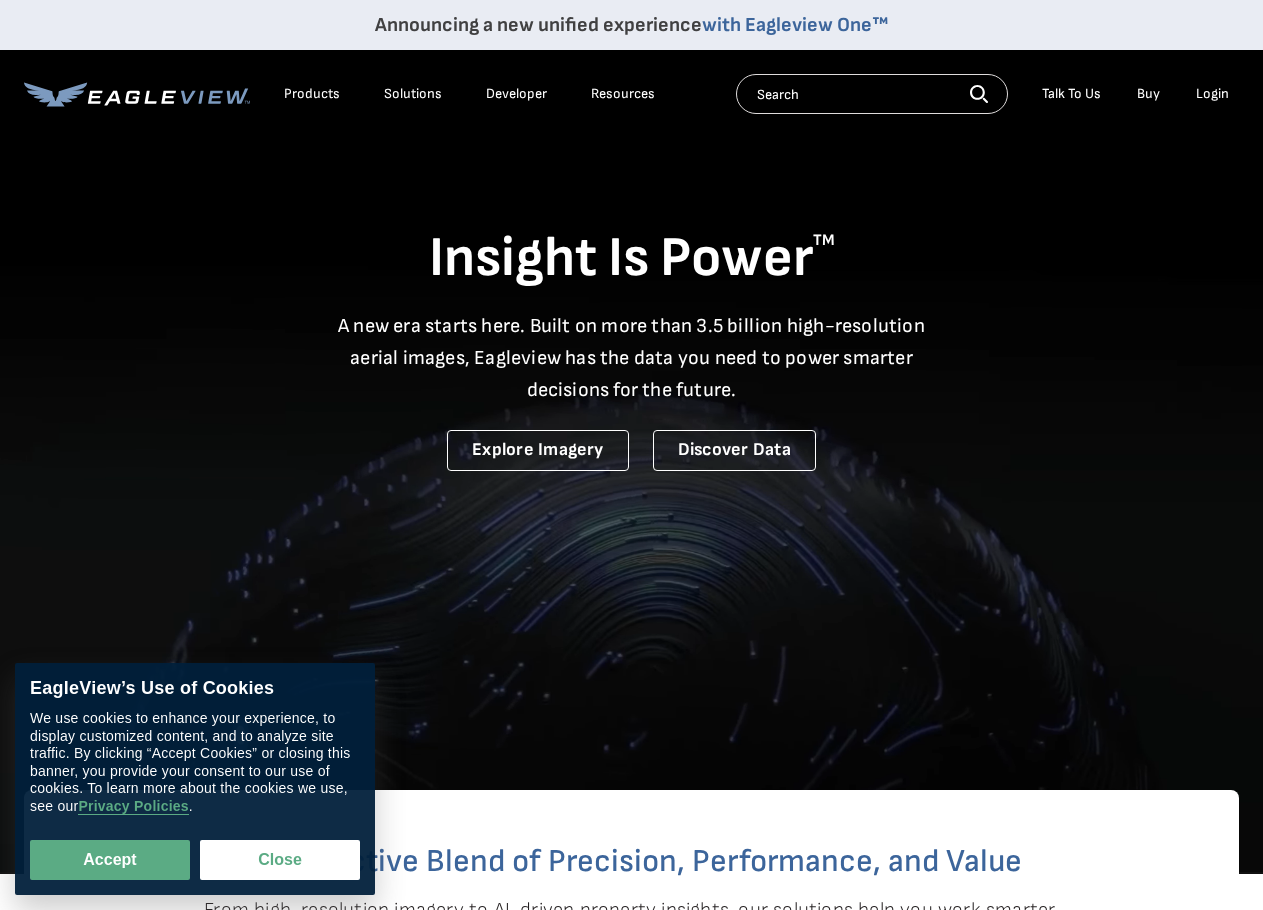 click on "Login" at bounding box center [1212, 94] 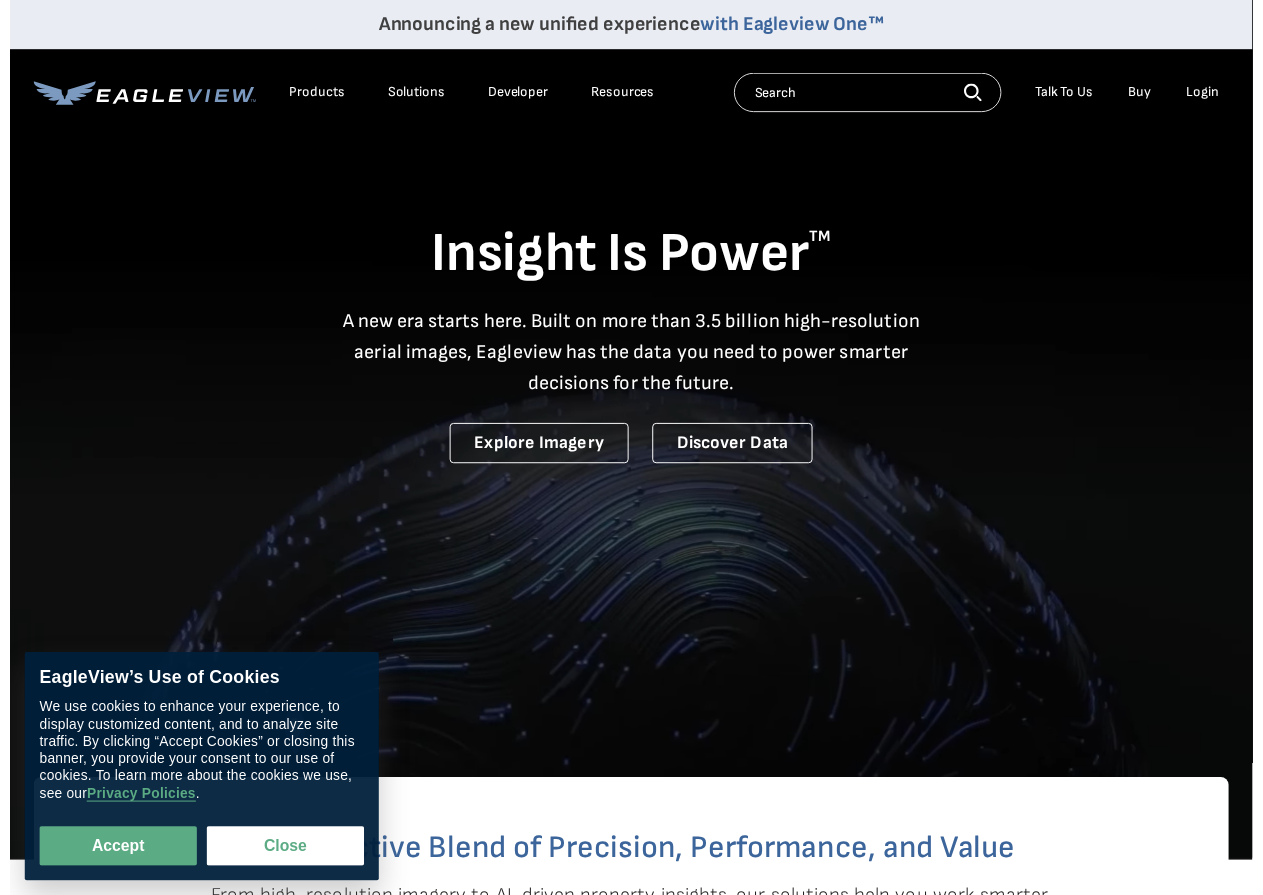 scroll, scrollTop: 0, scrollLeft: 0, axis: both 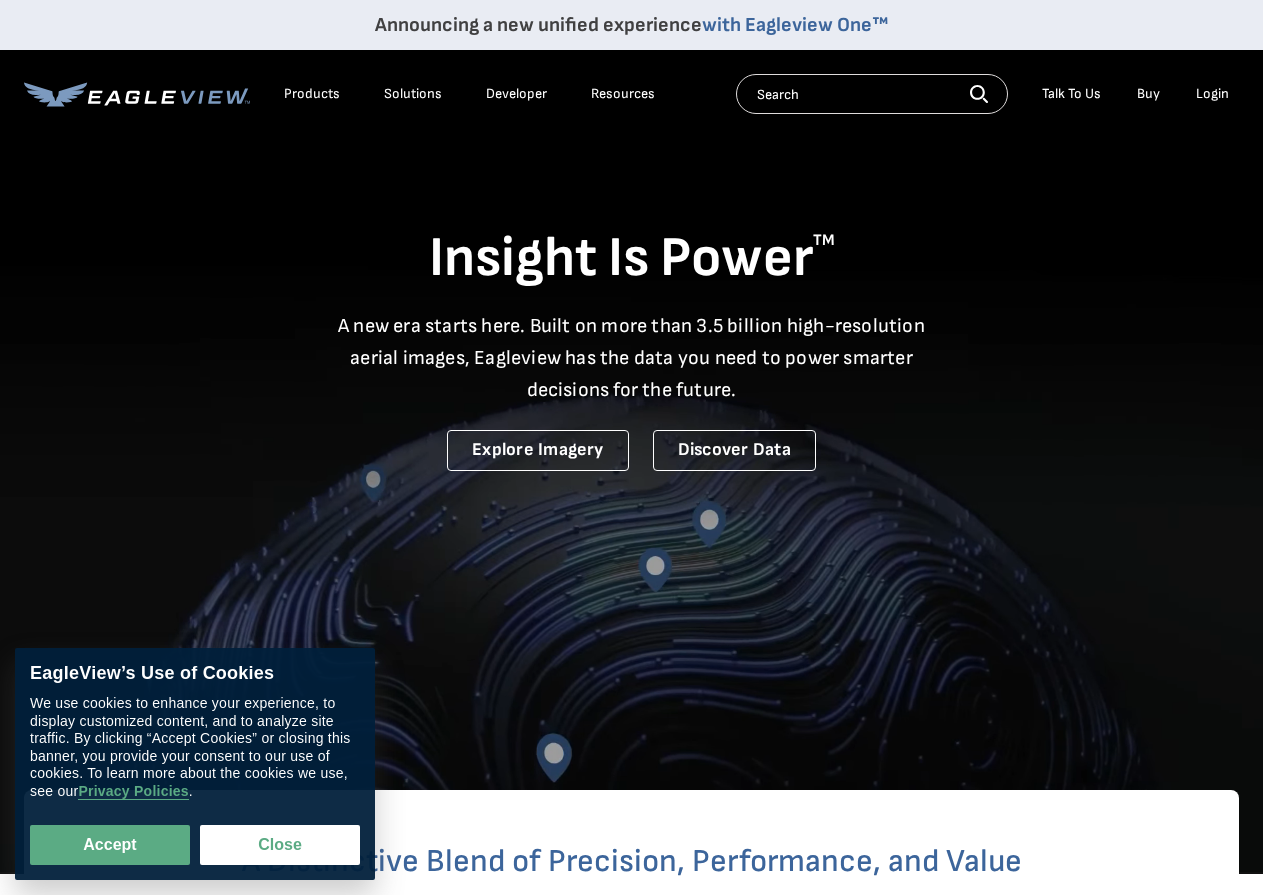 click on "Login" at bounding box center (1212, 94) 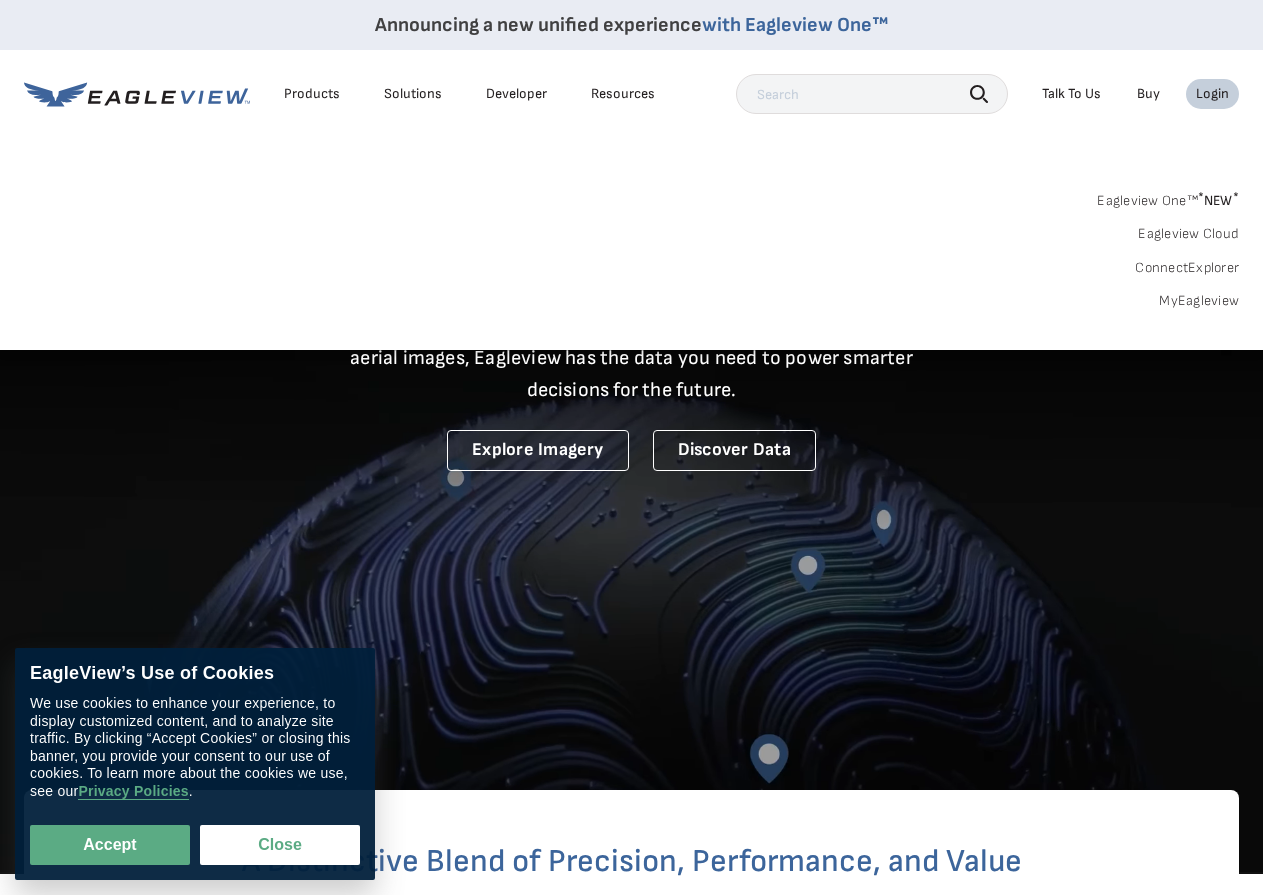 click on "Login" at bounding box center [1212, 94] 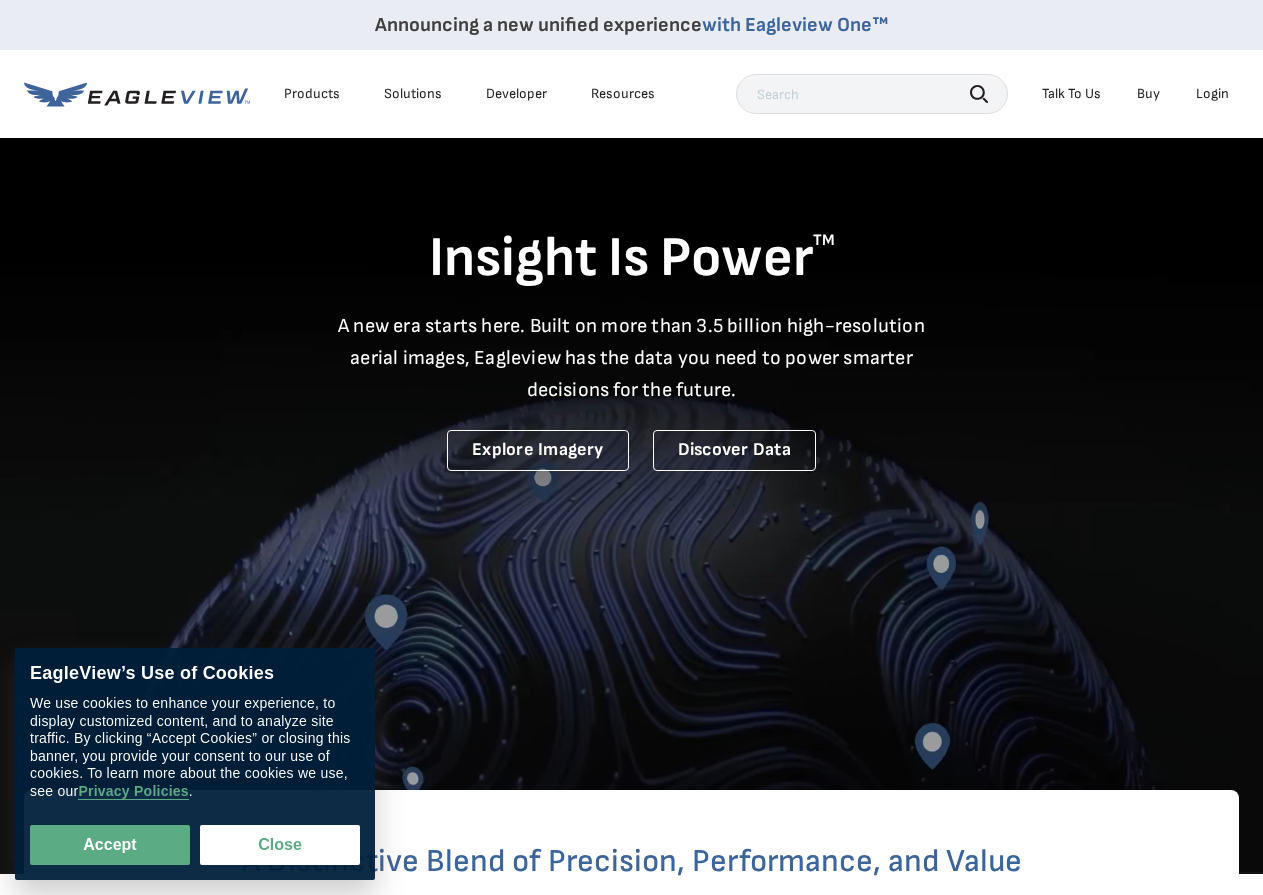 click on "Login" at bounding box center (1212, 94) 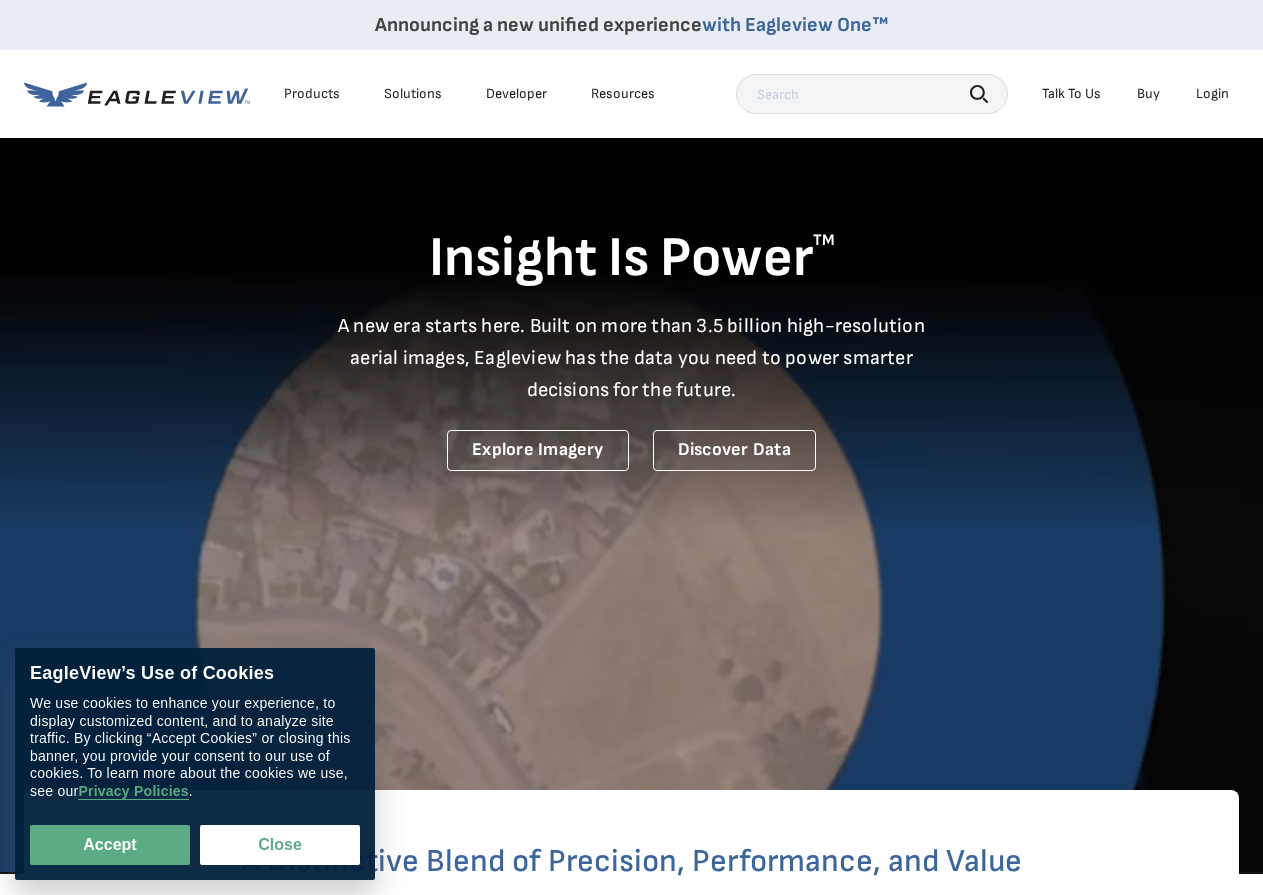 click on "Login" at bounding box center (1212, 94) 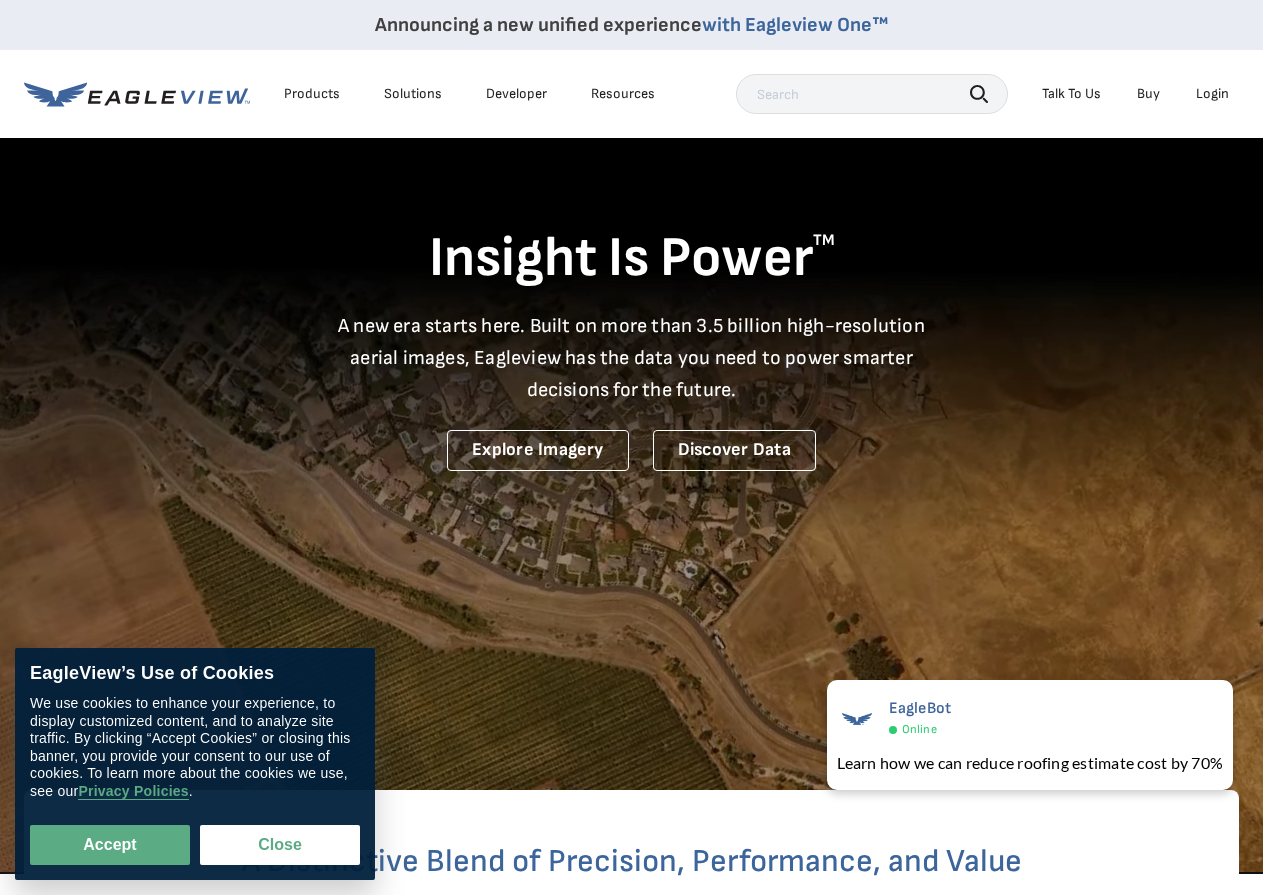 click at bounding box center [49, 6125] 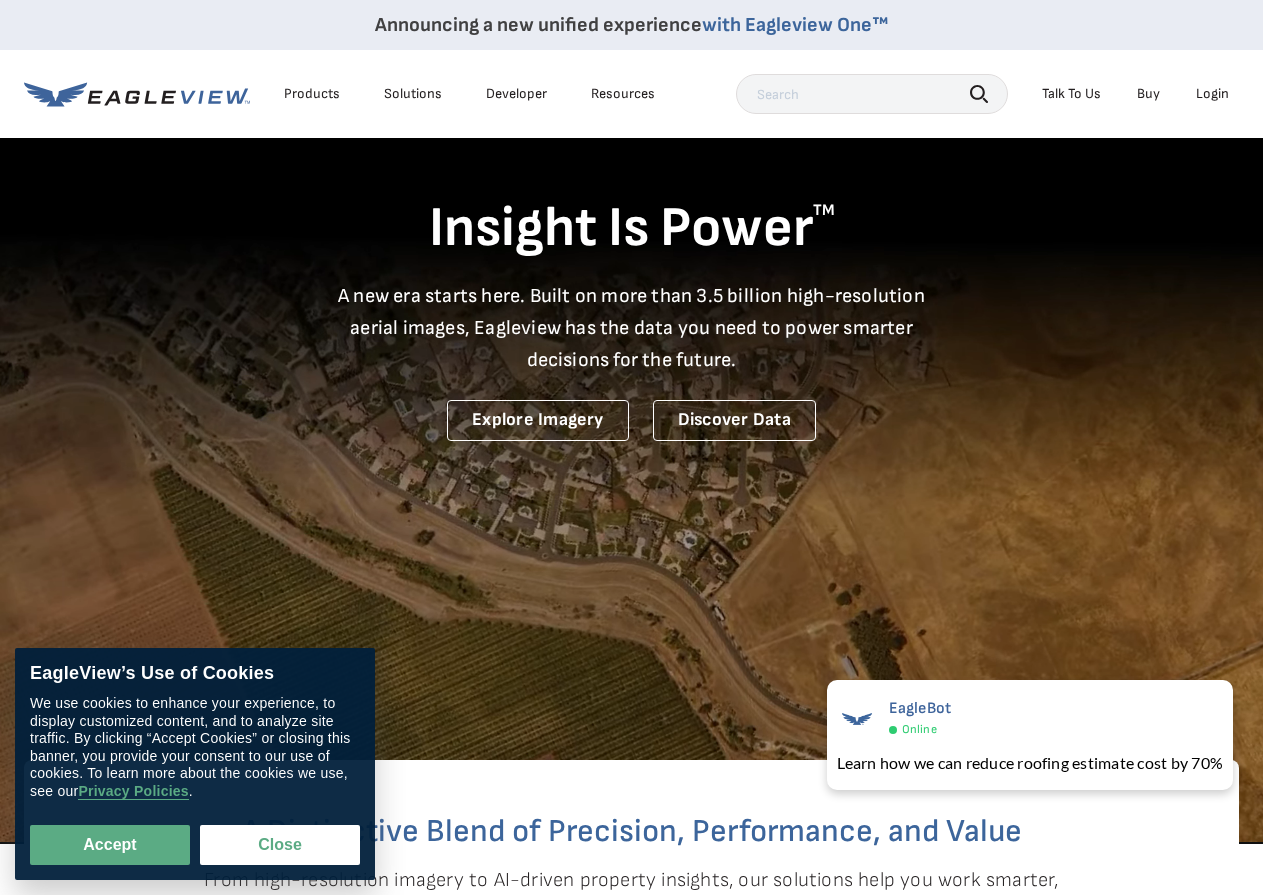 scroll, scrollTop: 0, scrollLeft: 0, axis: both 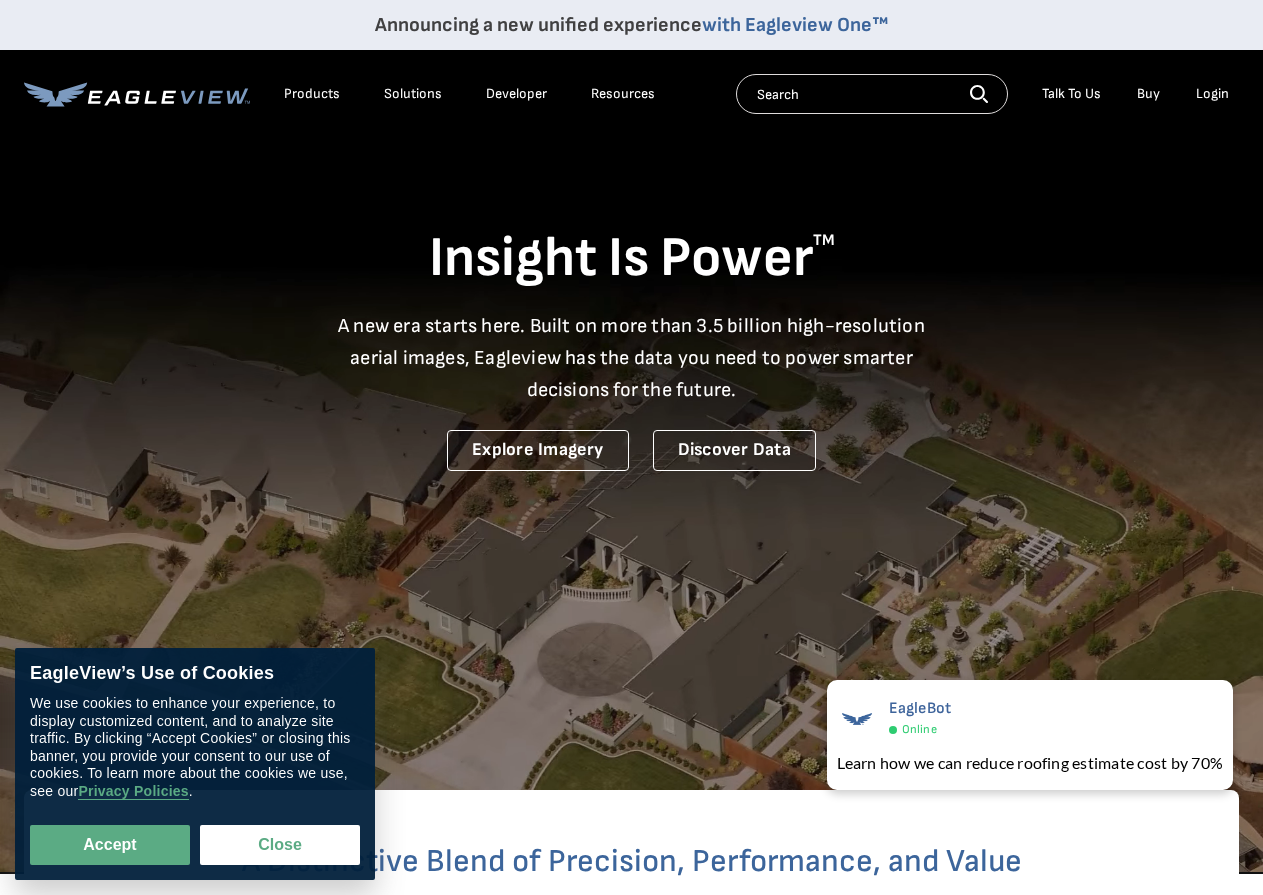 click on "Login" at bounding box center (1212, 94) 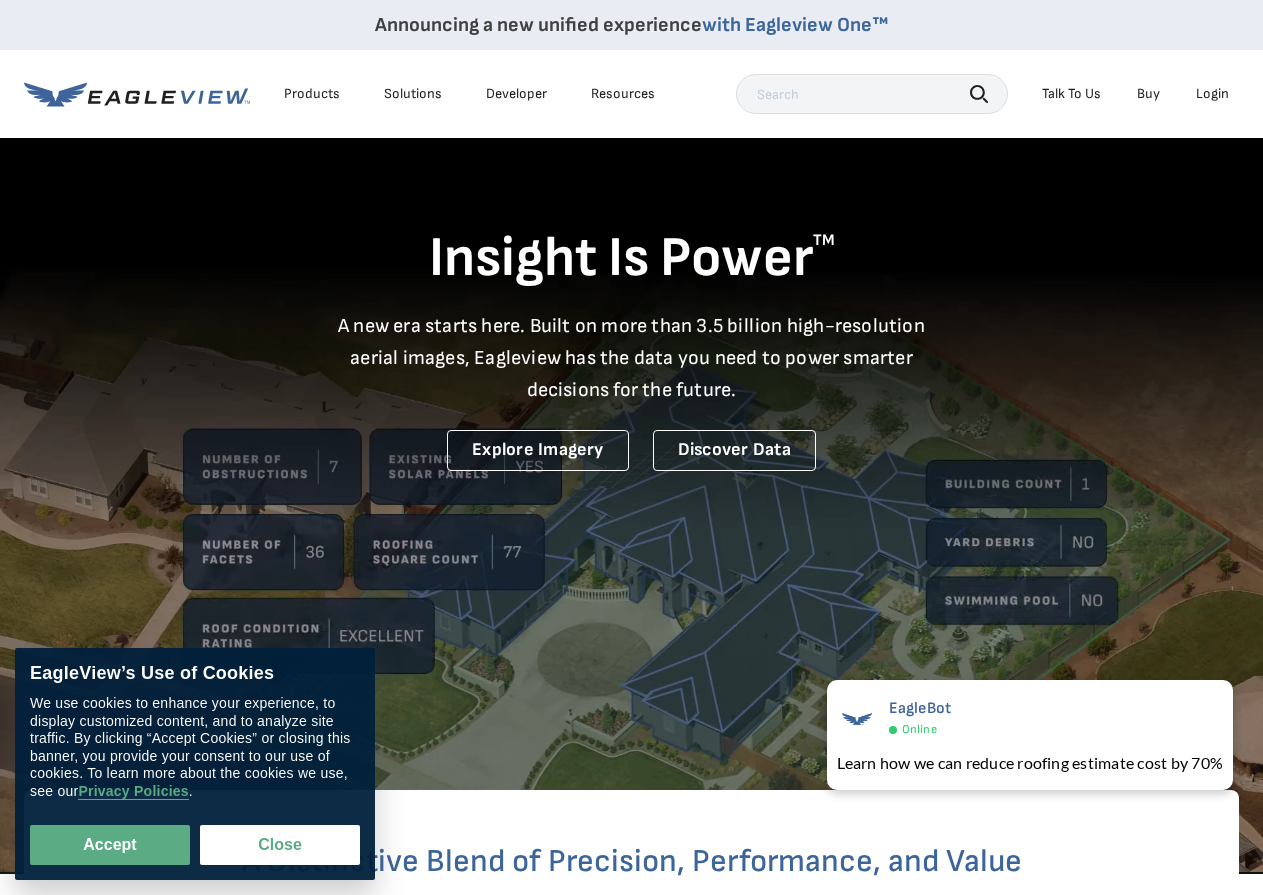 click on "Products
Solutions
Developer
Resources
Search
Talk To Us
Buy
Login" at bounding box center [631, 94] 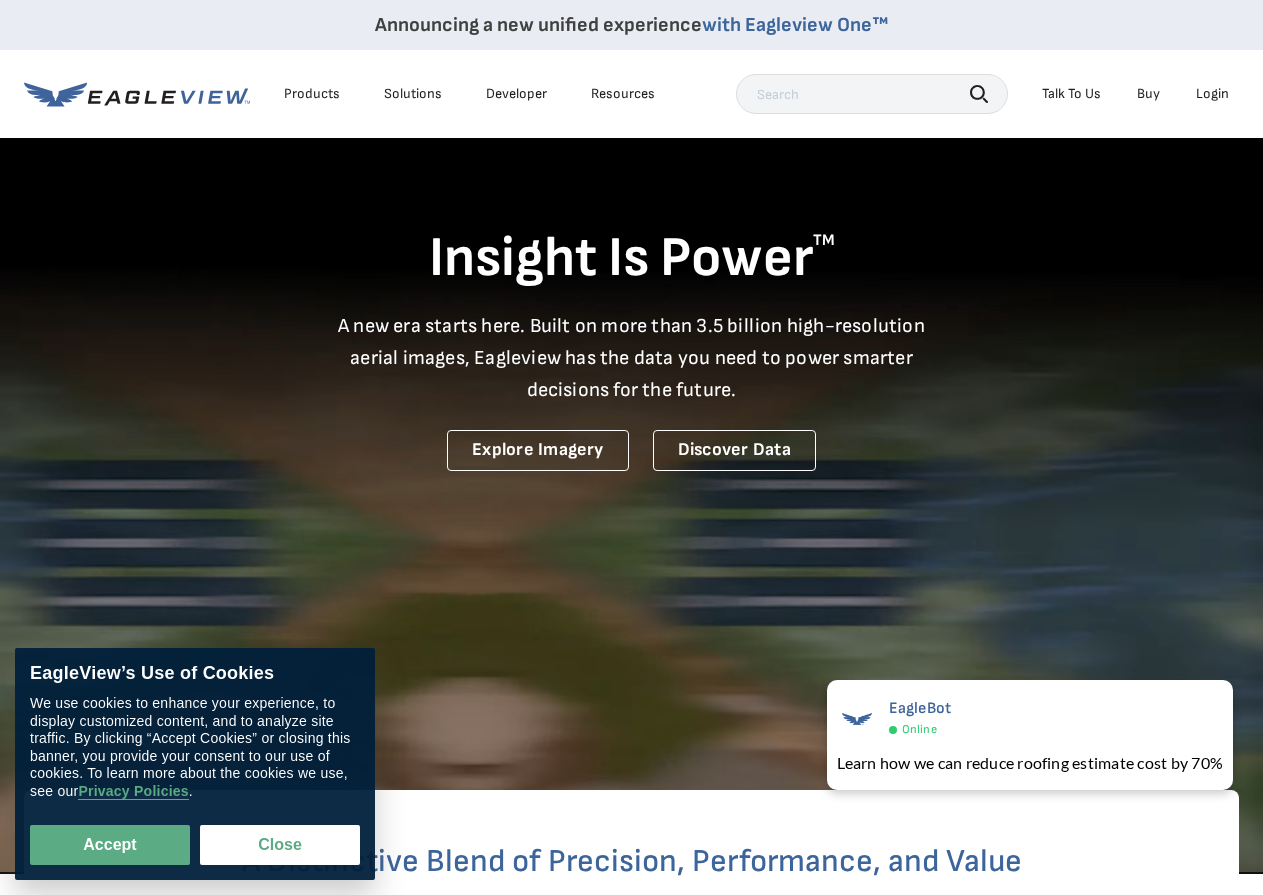 drag, startPoint x: 1221, startPoint y: 125, endPoint x: 1218, endPoint y: 394, distance: 269.01672 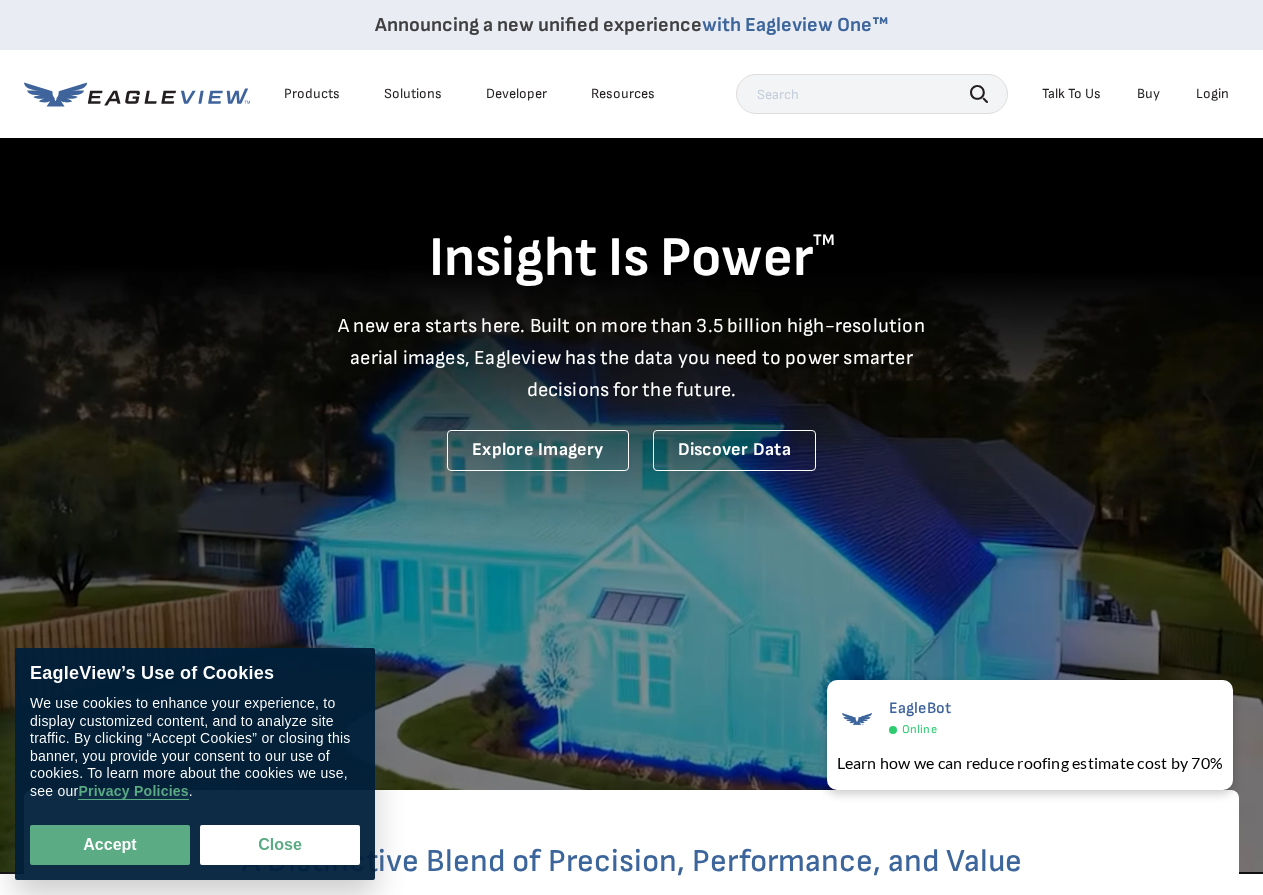 click on "Announcing a new unified experience  with Eagleview One™
Products
Solutions
Developer
Resources
Search
Buy   *" at bounding box center [631, 3716] 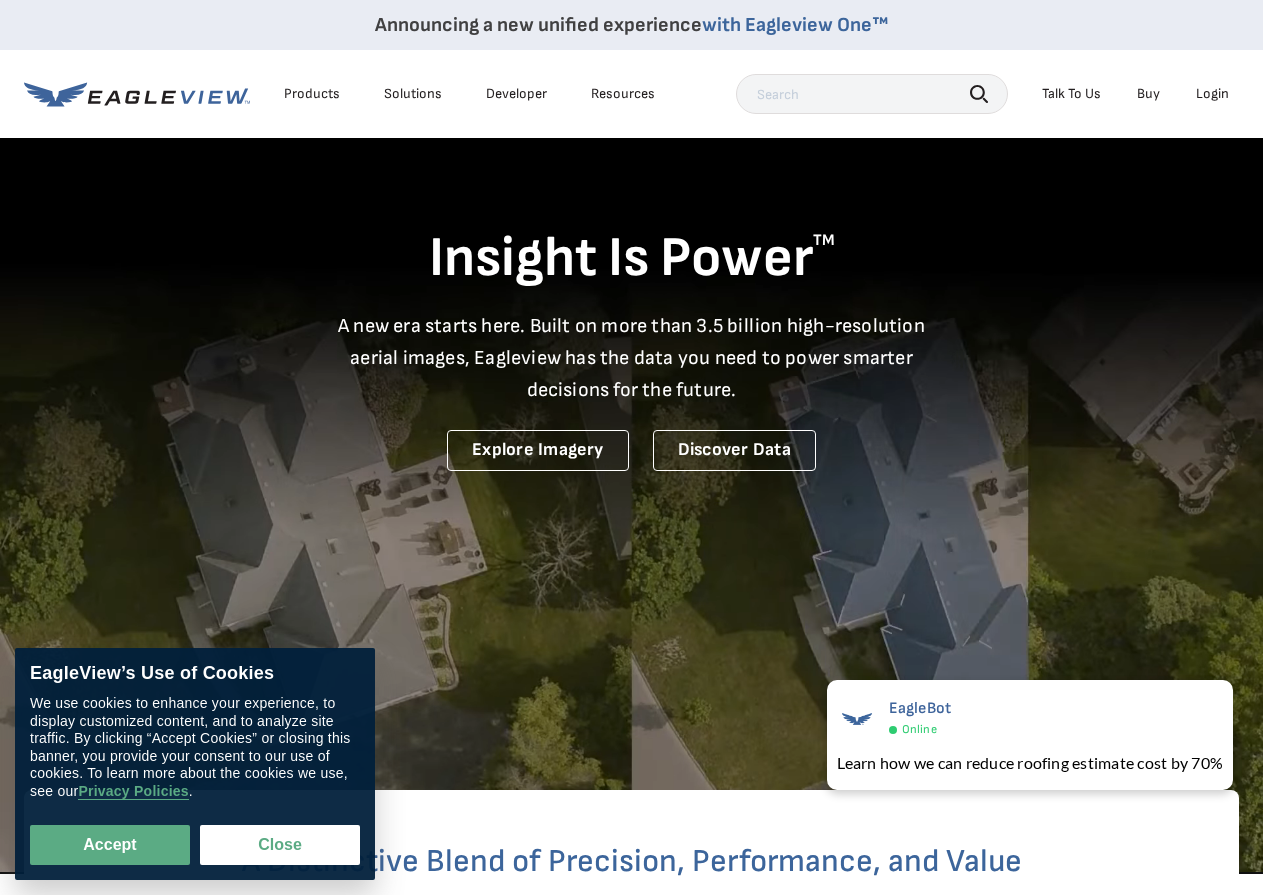 click at bounding box center [631, 7433] 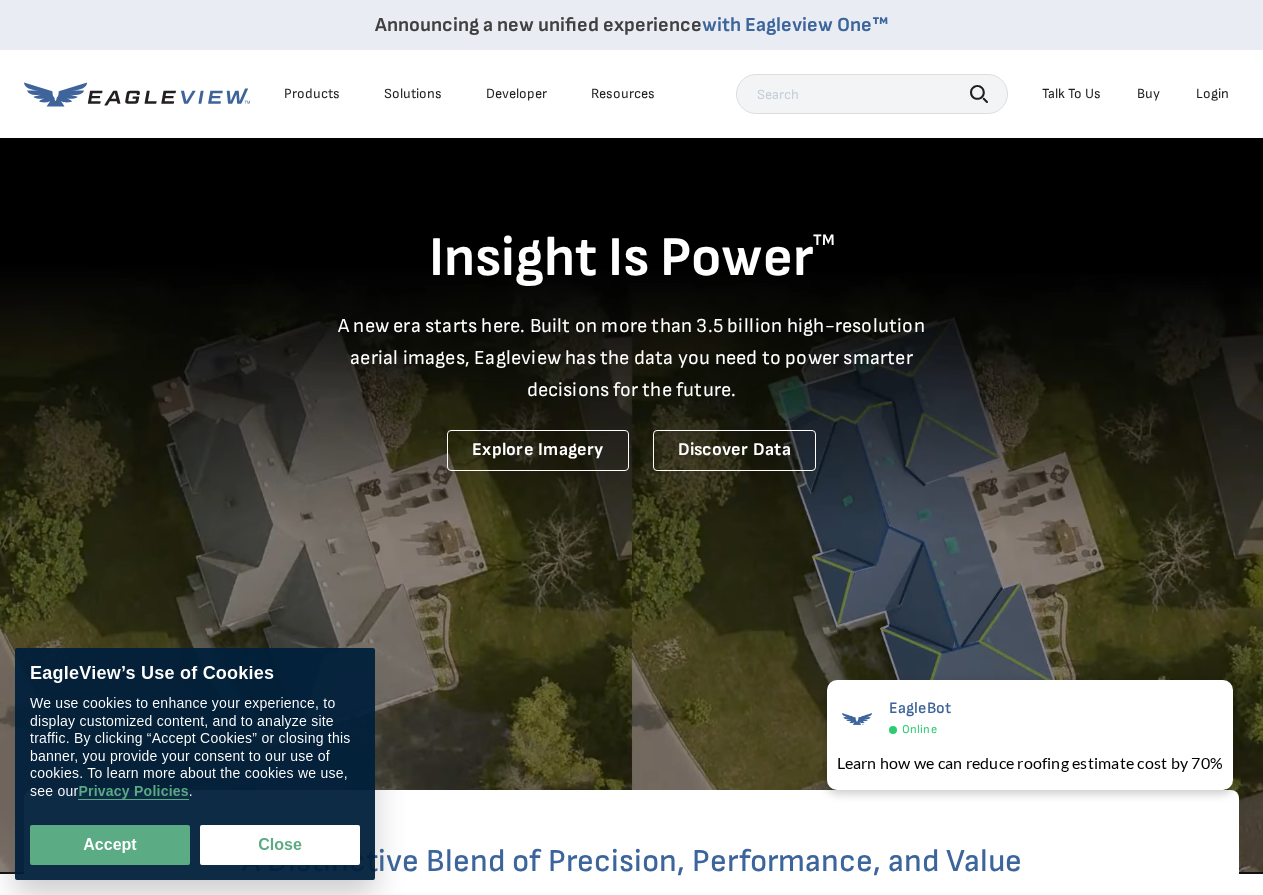 drag, startPoint x: 1260, startPoint y: 129, endPoint x: 1251, endPoint y: 122, distance: 11.401754 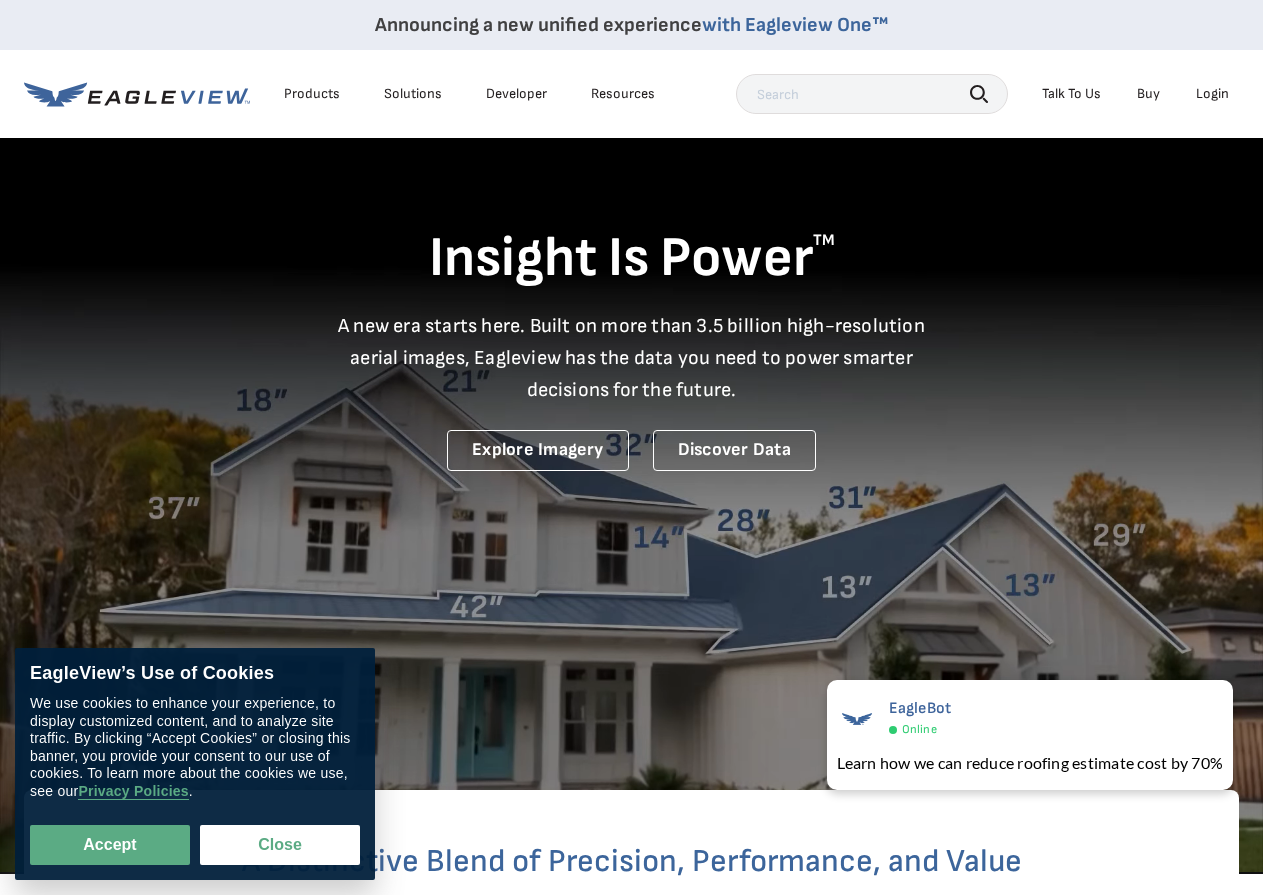 click at bounding box center (631, 7433) 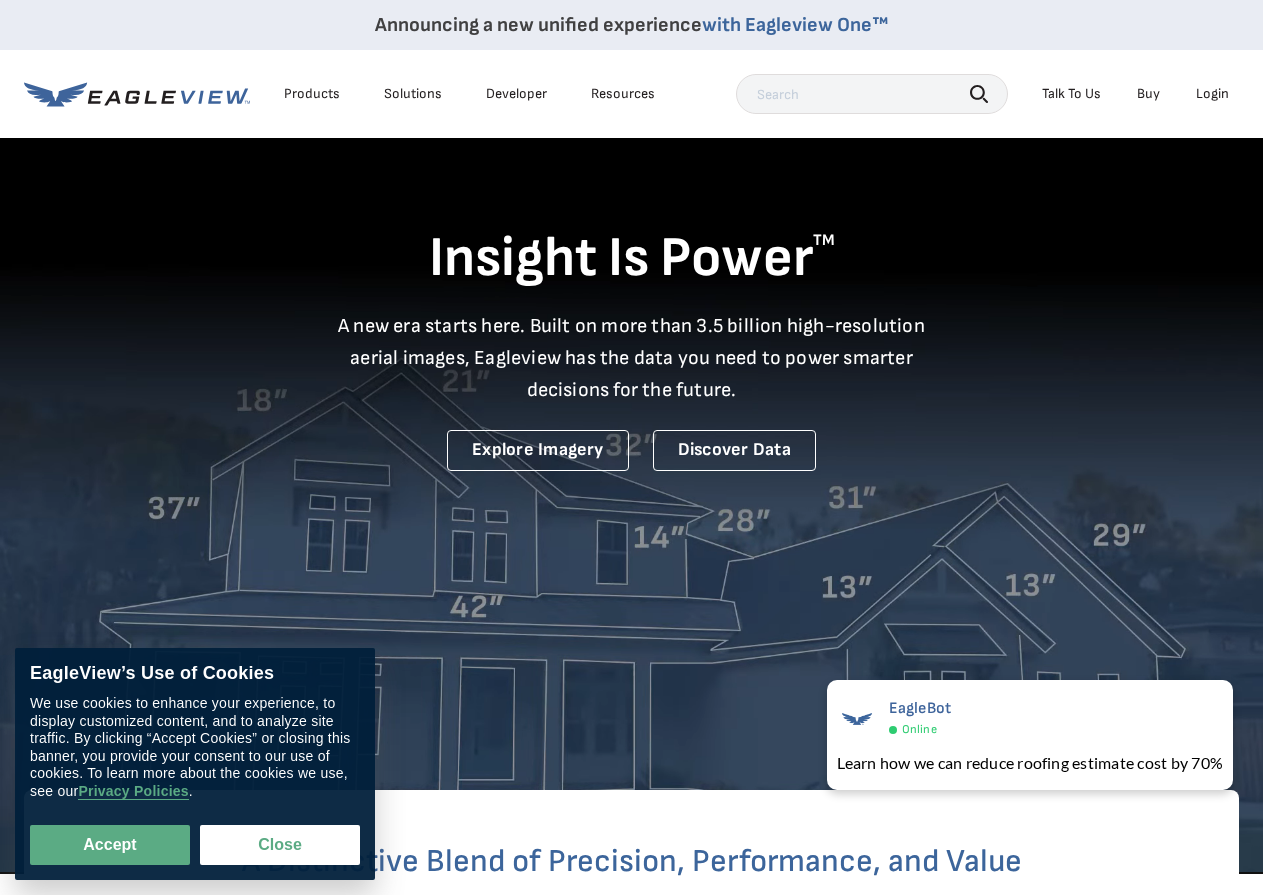 click on "Login" at bounding box center [1212, 94] 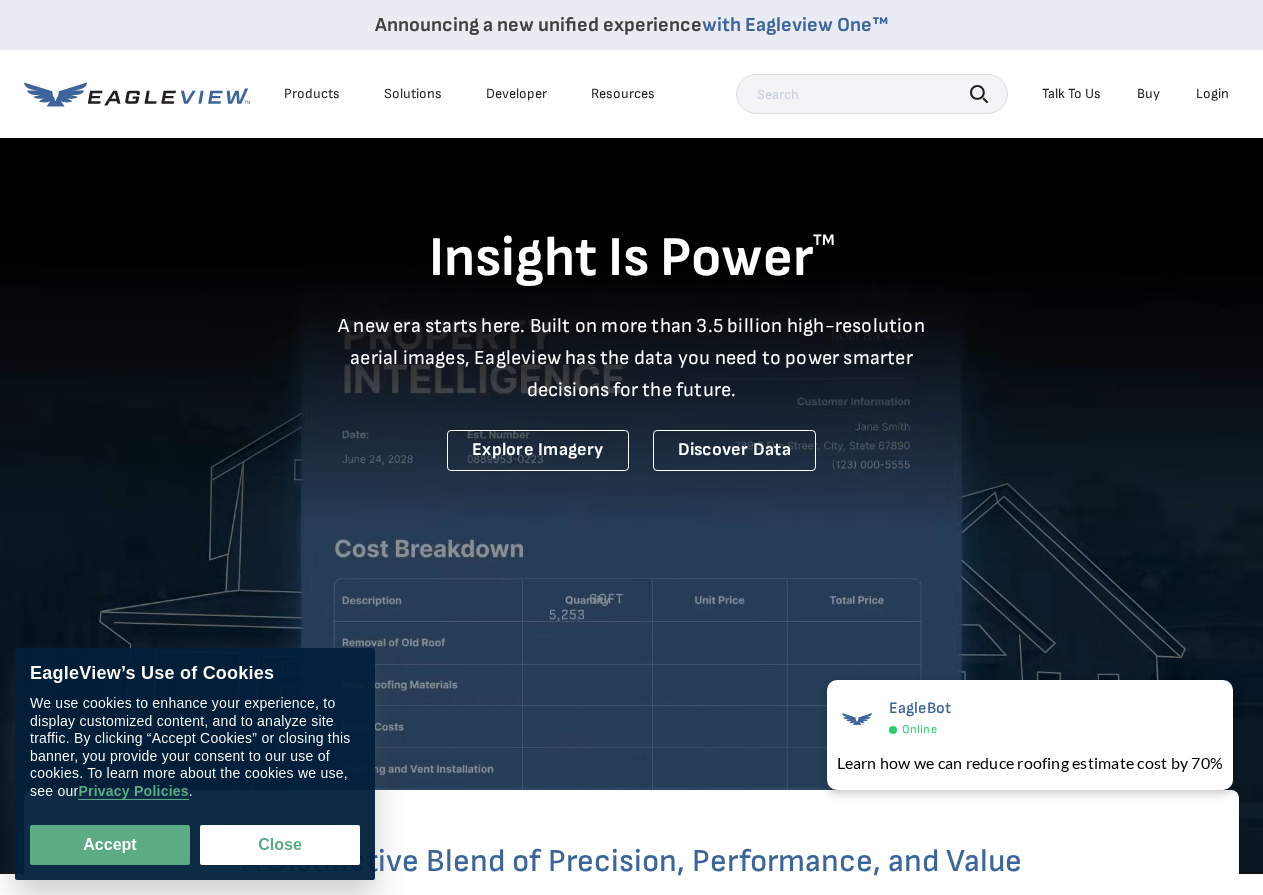 click on "Login" at bounding box center [1212, 94] 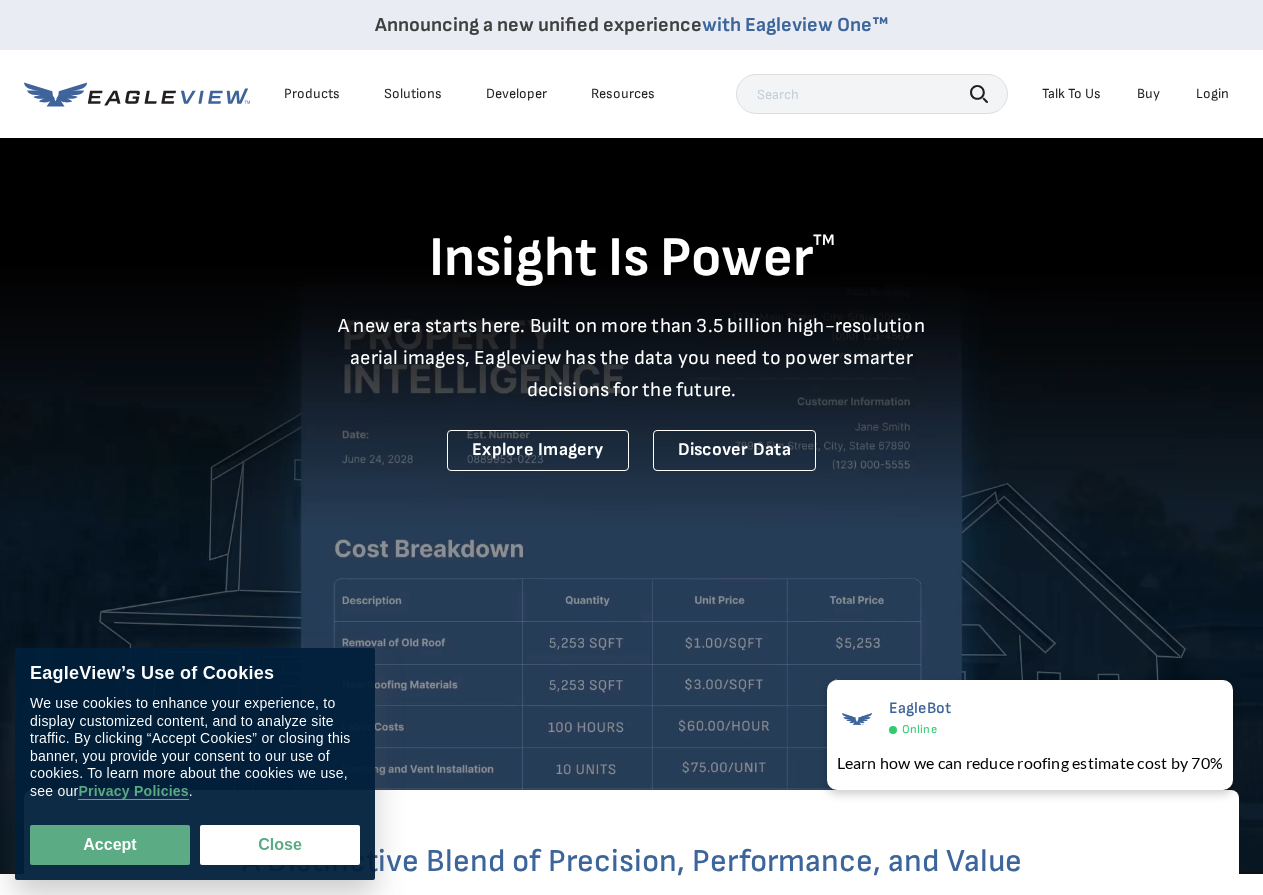 click on "Login" at bounding box center [1212, 94] 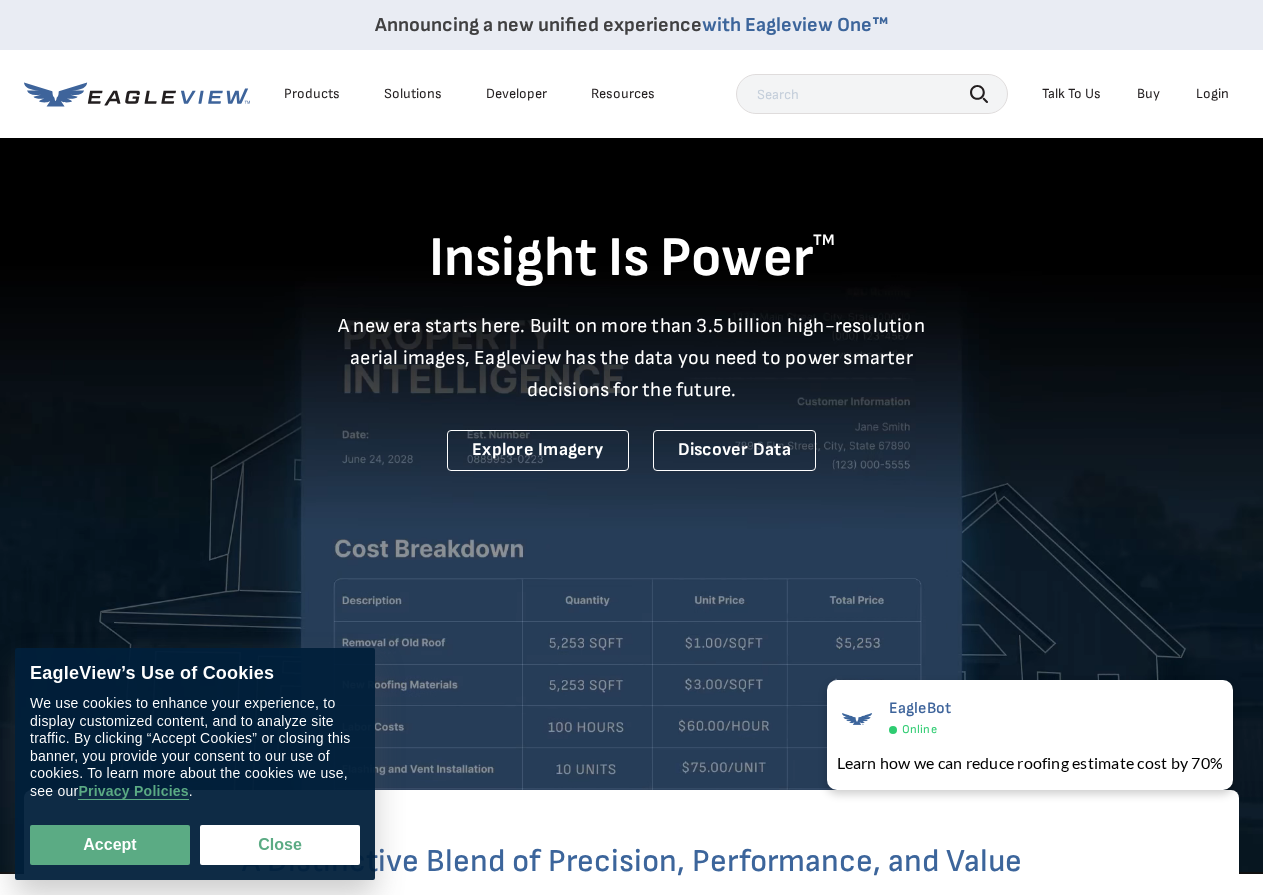 click on "Login" at bounding box center [1212, 94] 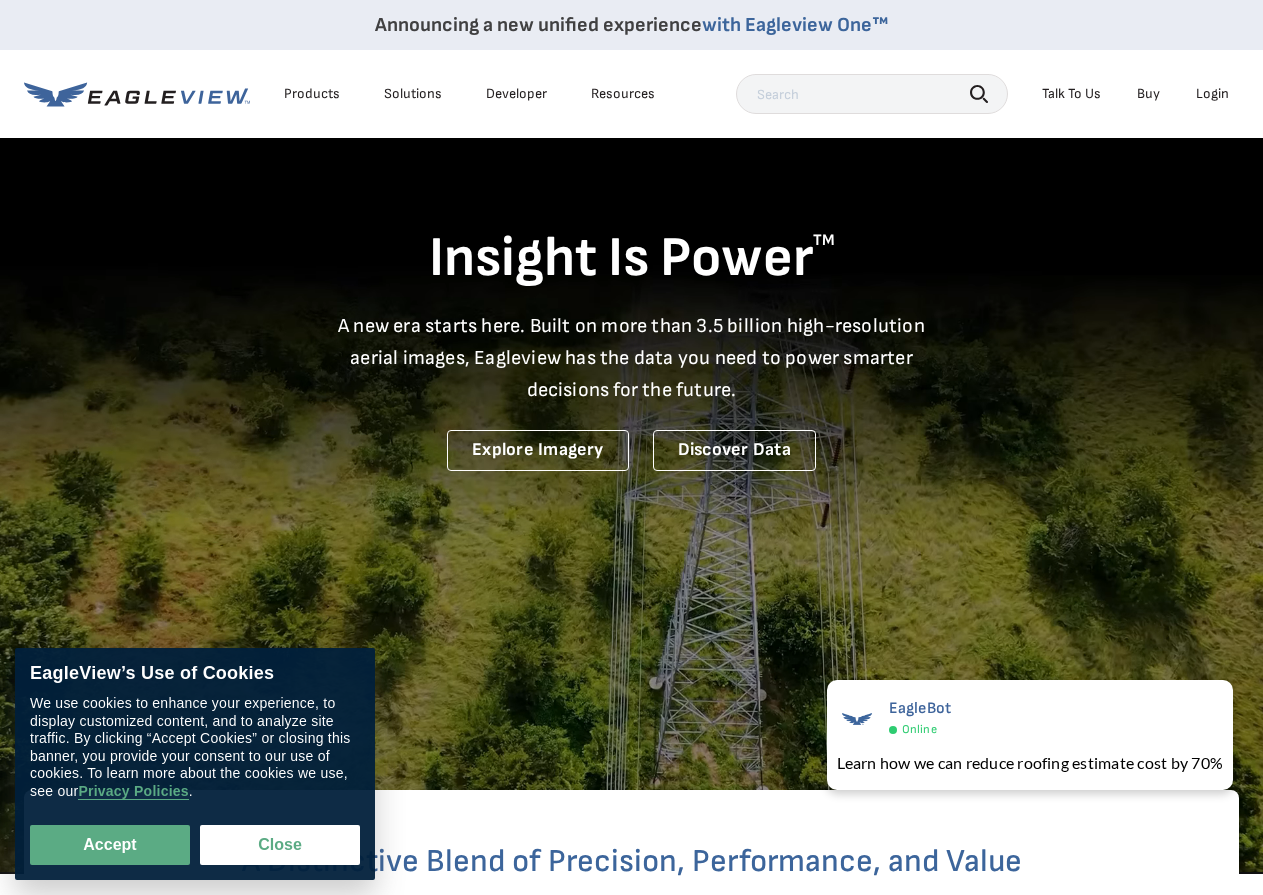 click on "Products
Solutions
Developer
Resources
Search
Talk To Us
Buy
Login" at bounding box center (631, 94) 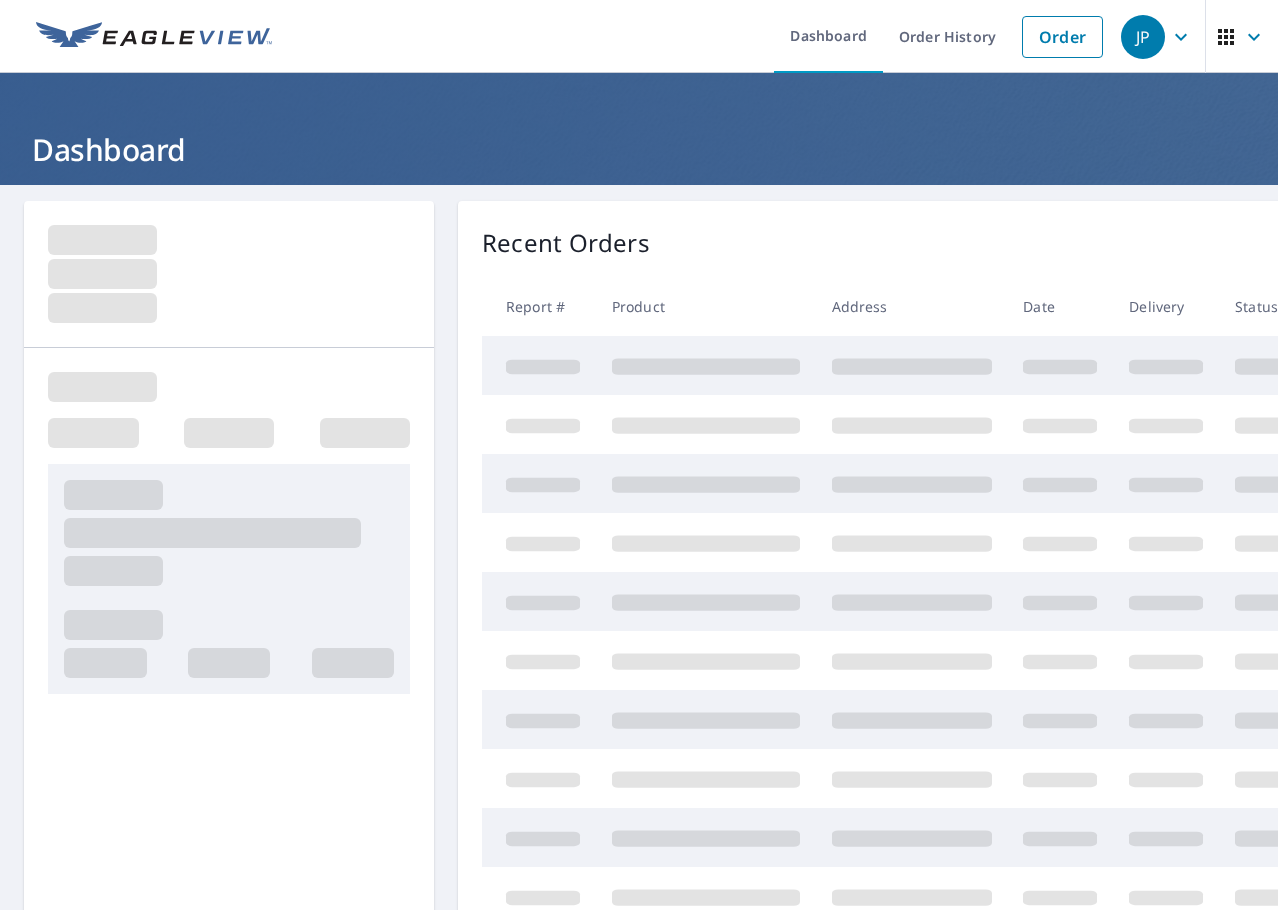 scroll, scrollTop: 0, scrollLeft: 0, axis: both 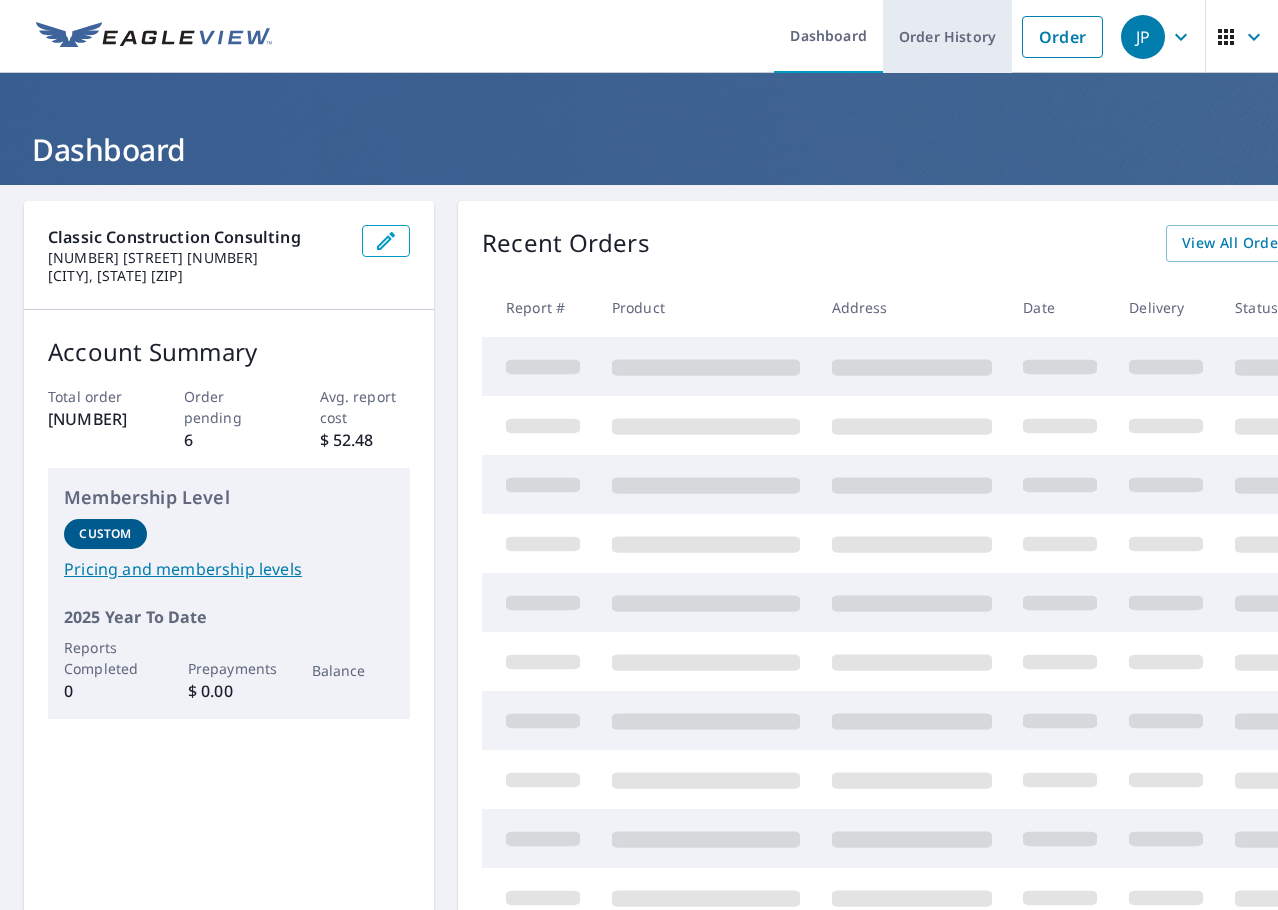 click on "Order History" at bounding box center (947, 36) 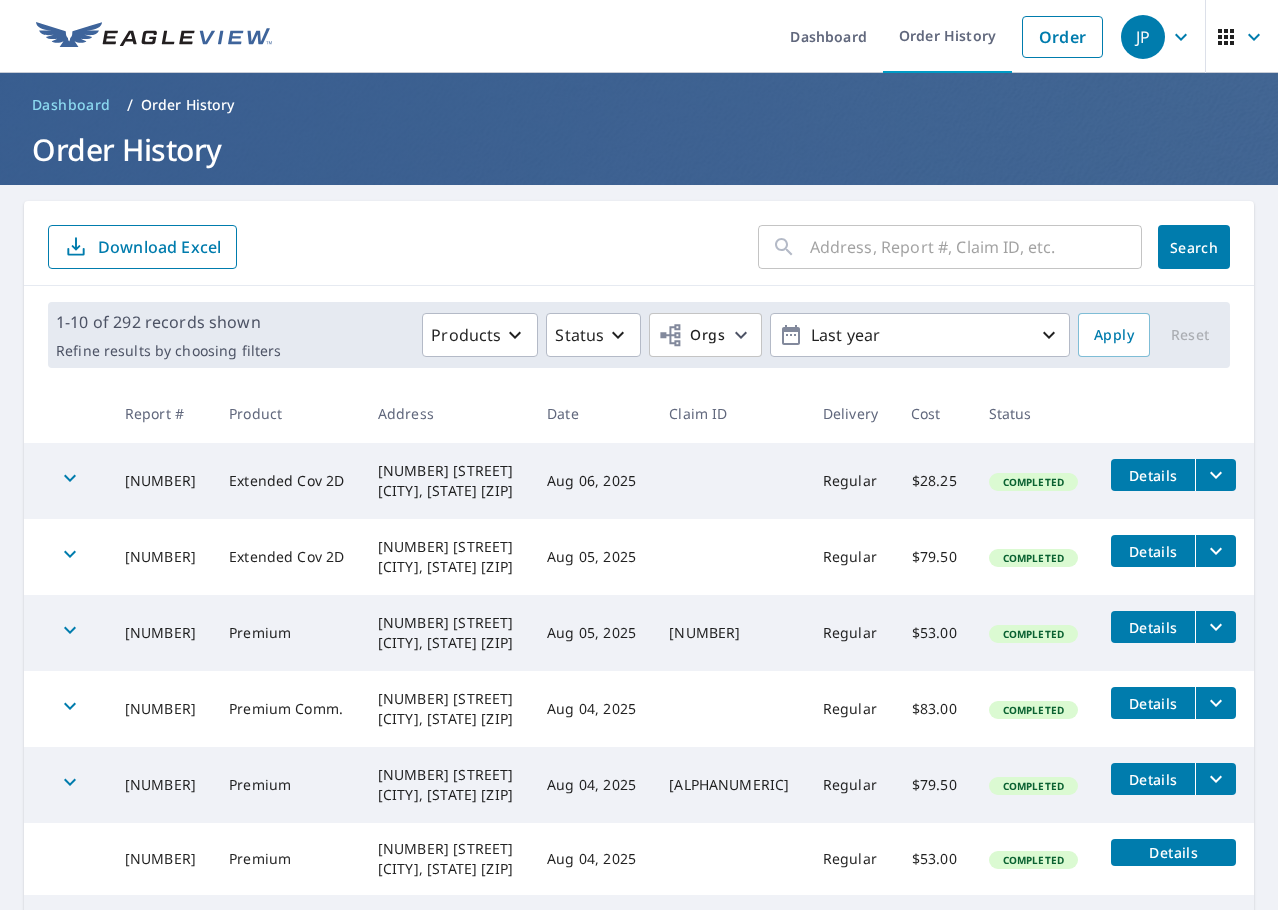 click at bounding box center (976, 247) 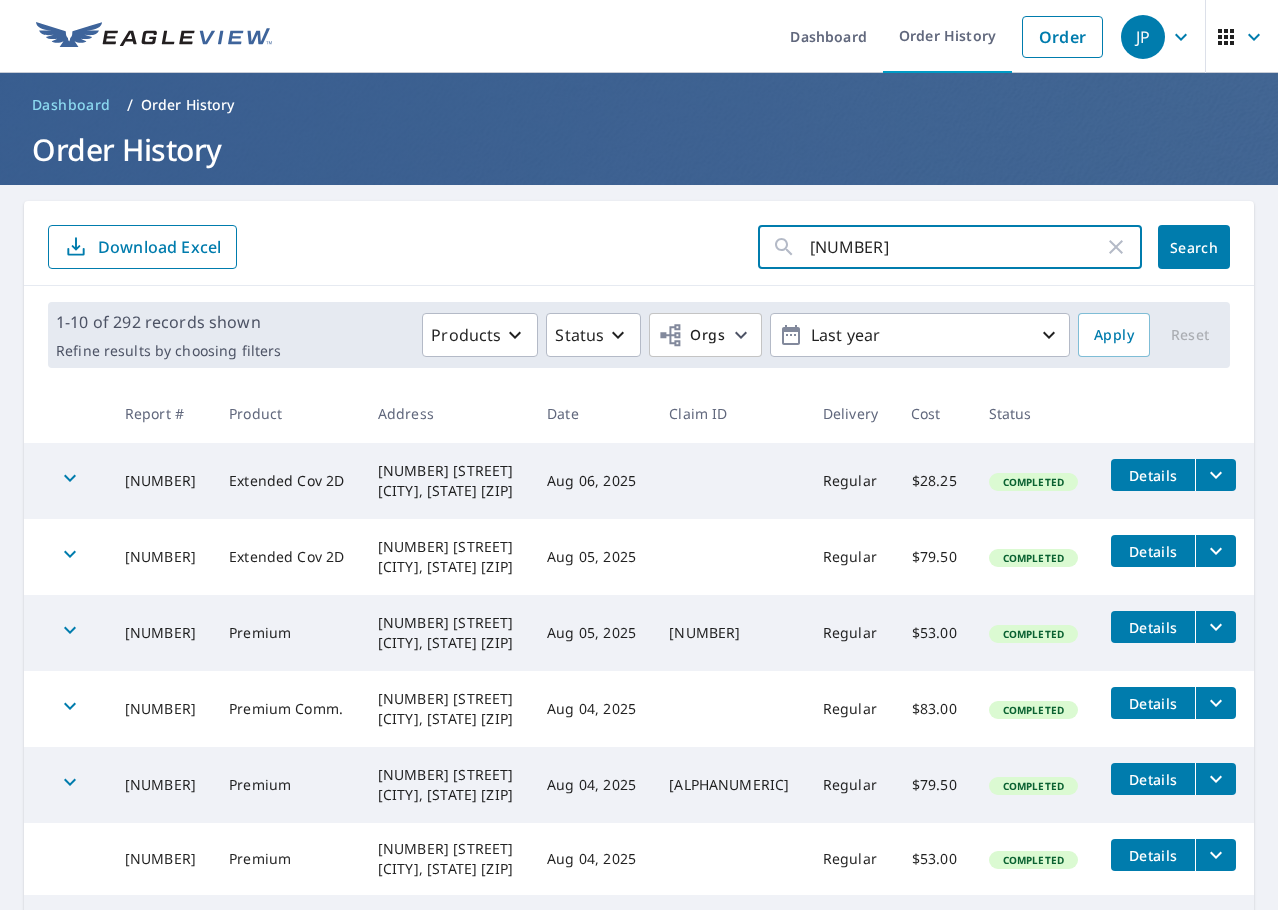 type on "[NUMBER]" 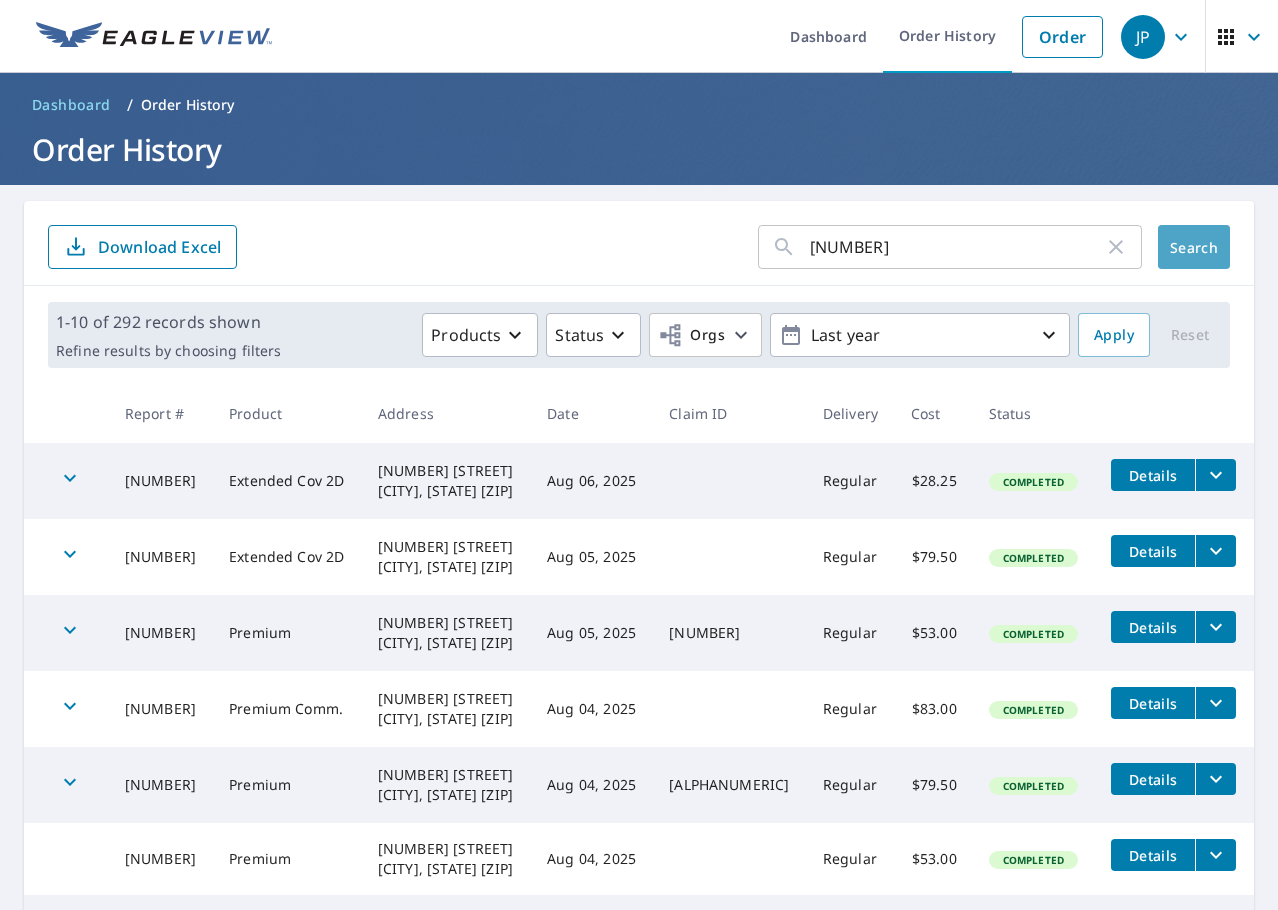 click on "Search" 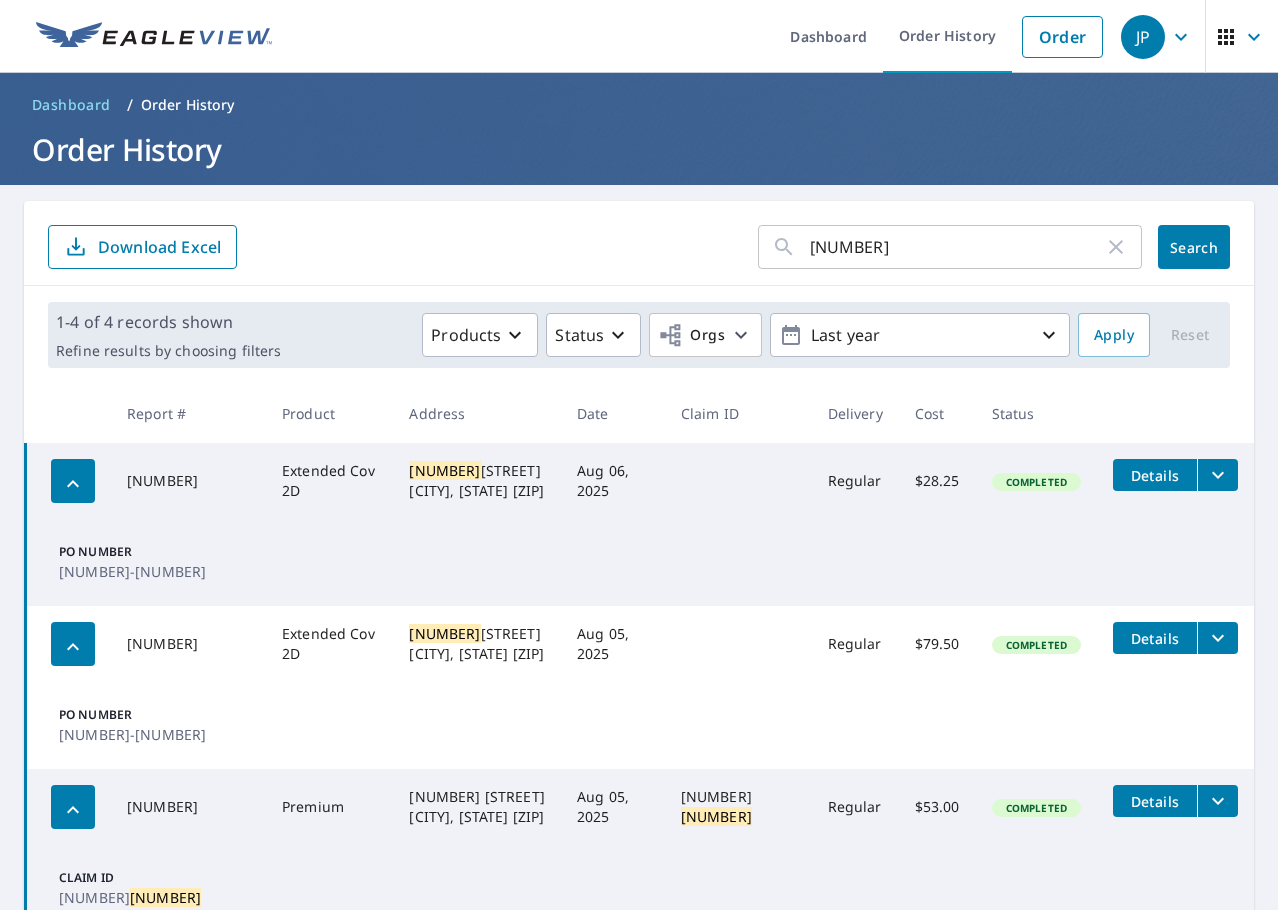 click on "[NUMBER] [STREET]
[CITY], [STATE] [ZIP]" at bounding box center (477, 481) 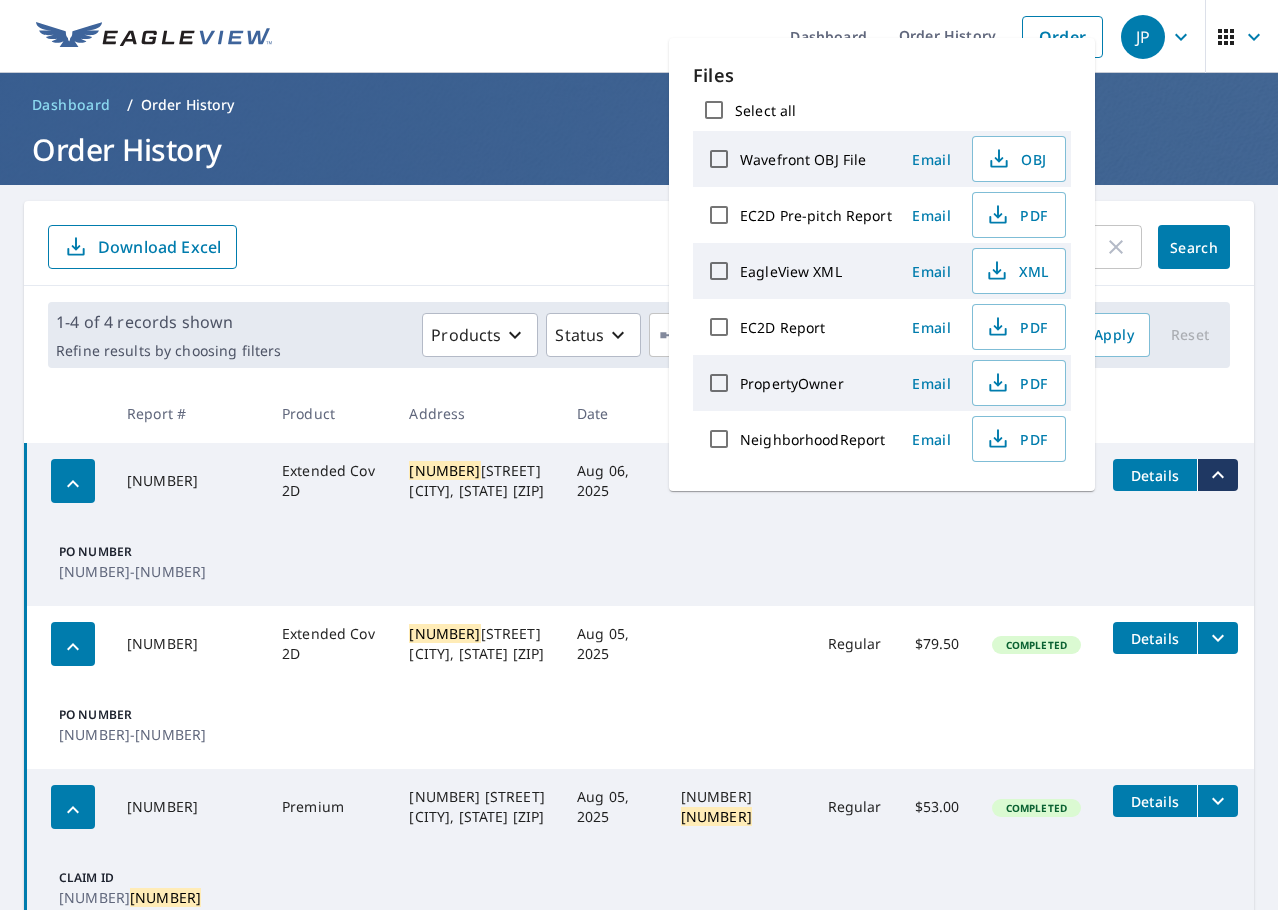 click on "Details" at bounding box center [1155, 475] 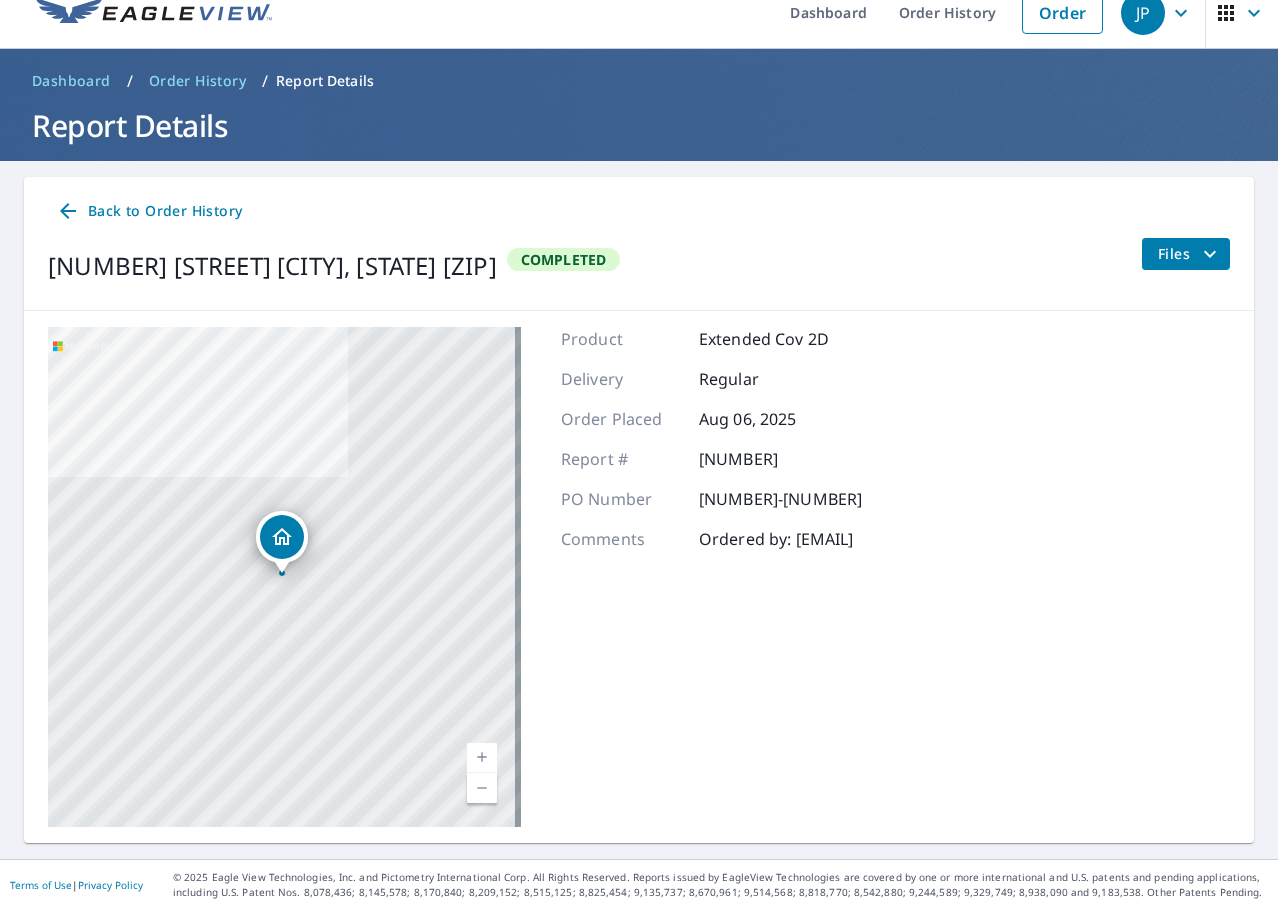 scroll, scrollTop: 0, scrollLeft: 0, axis: both 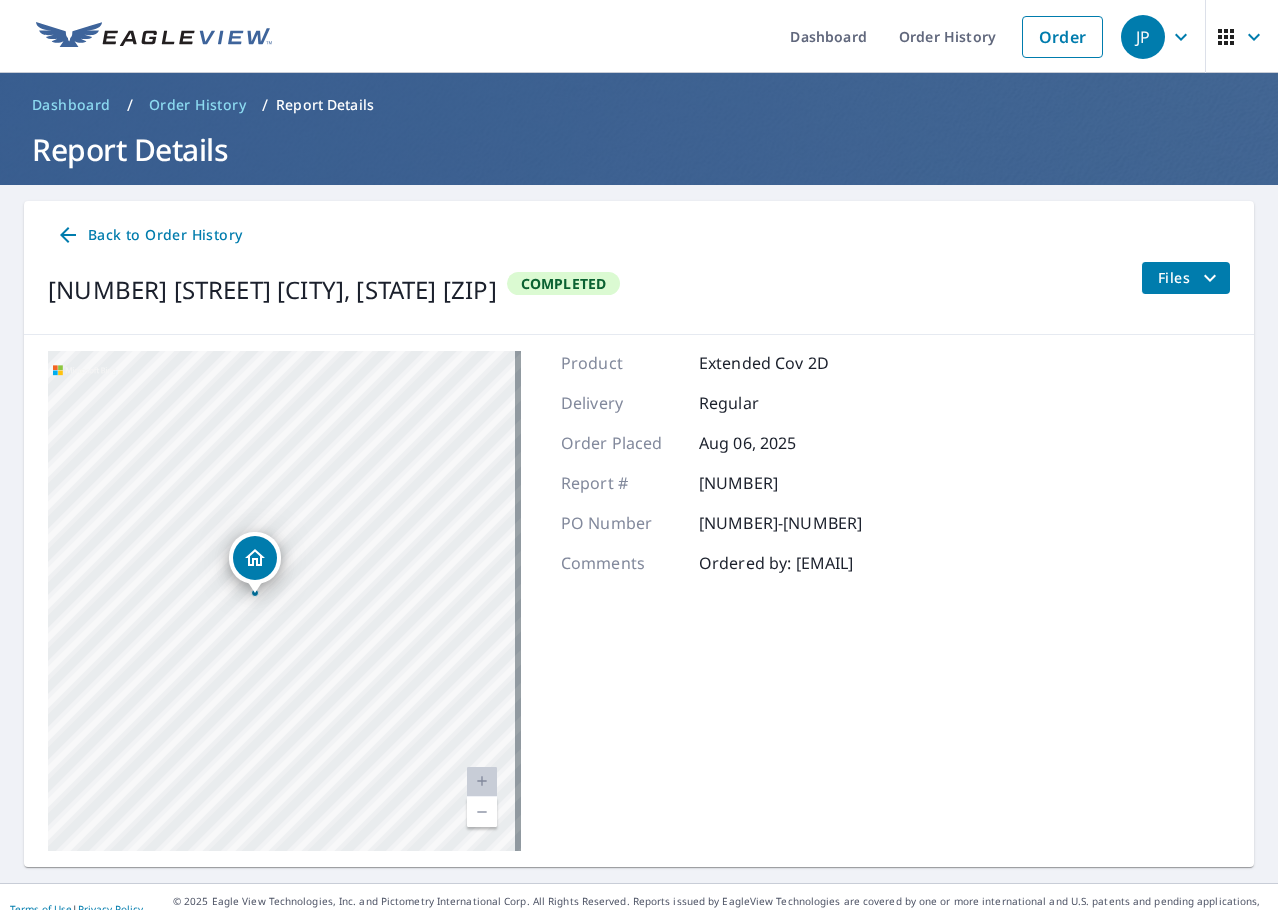 drag, startPoint x: 264, startPoint y: 620, endPoint x: 463, endPoint y: 561, distance: 207.56204 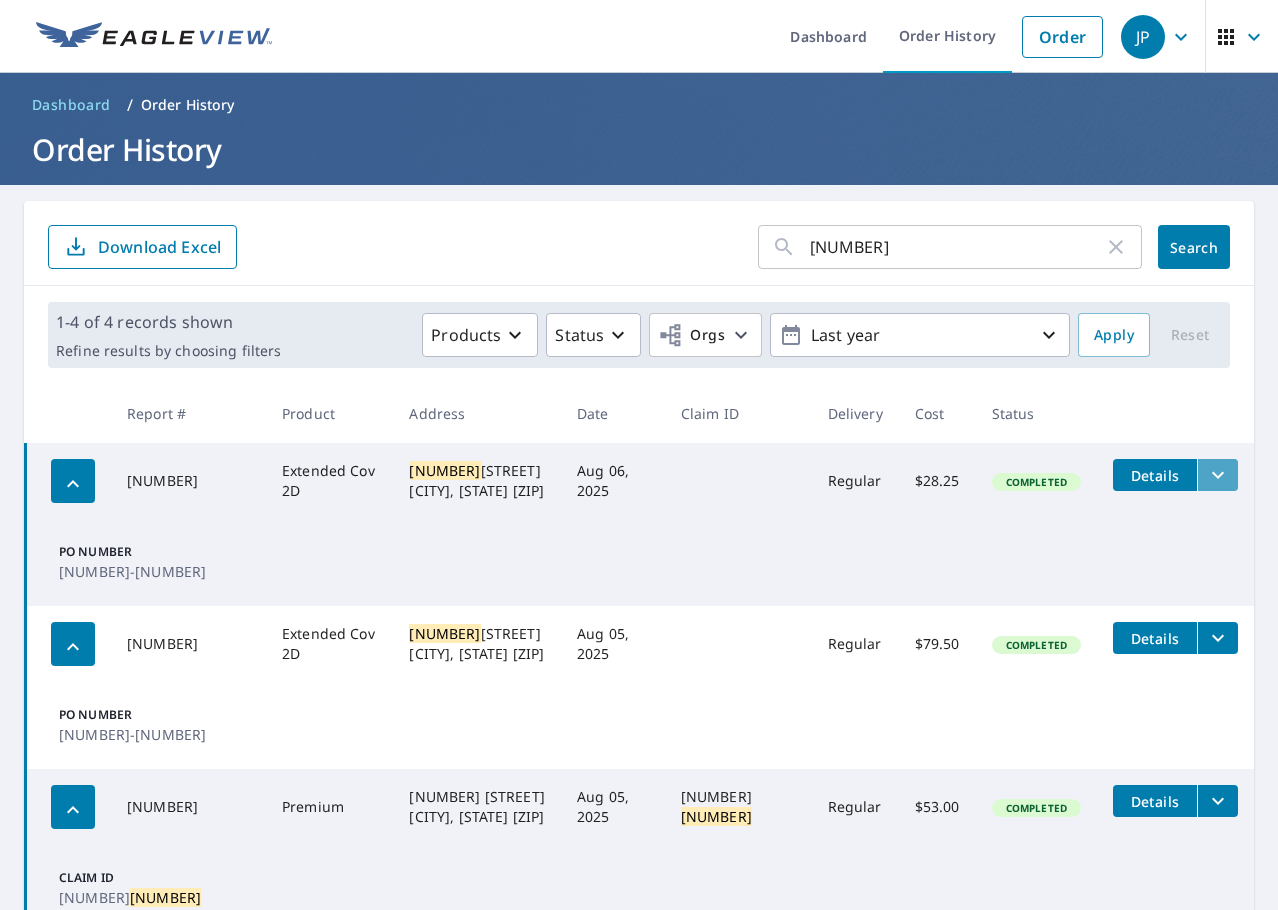 click 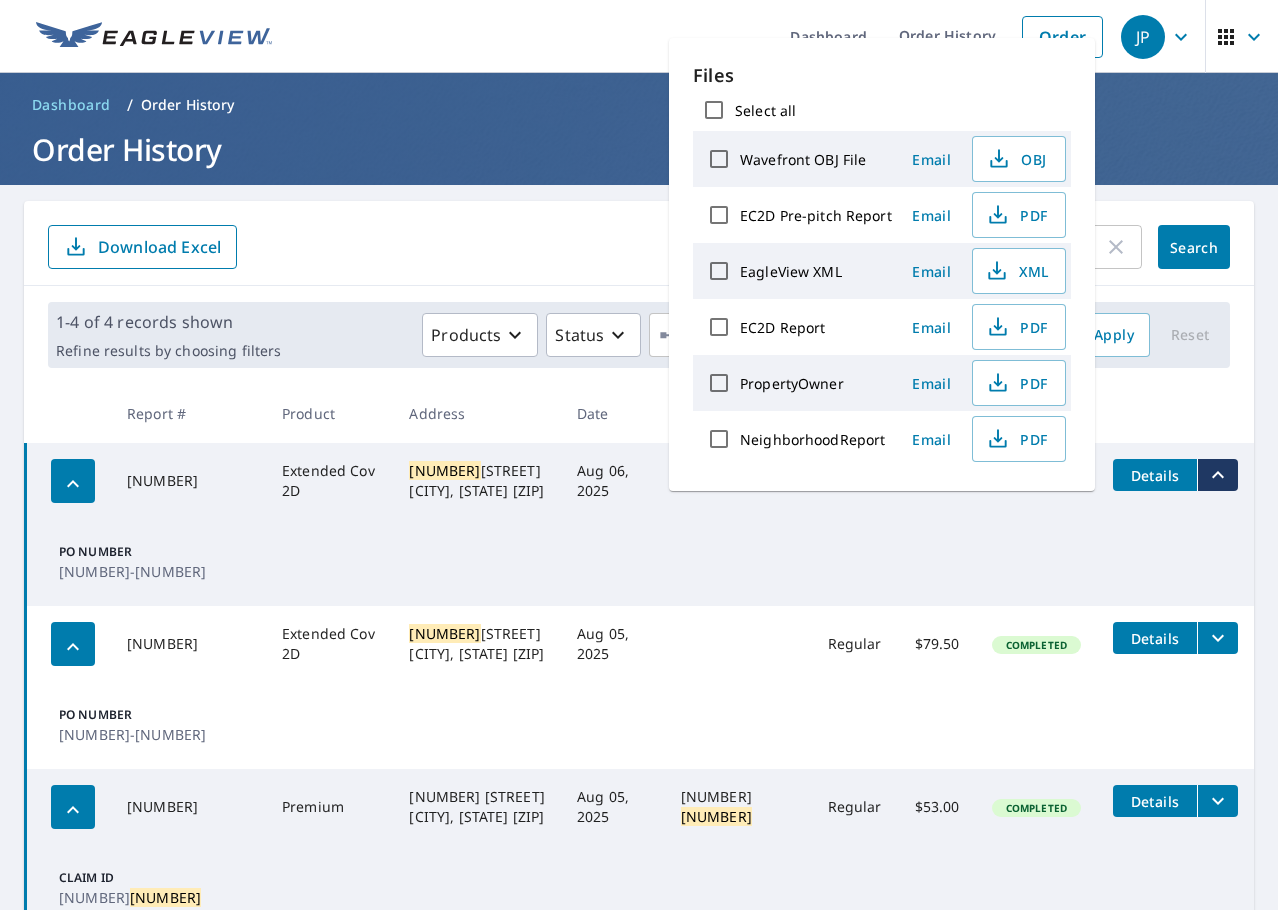 click on "EC2D Report" at bounding box center [719, 327] 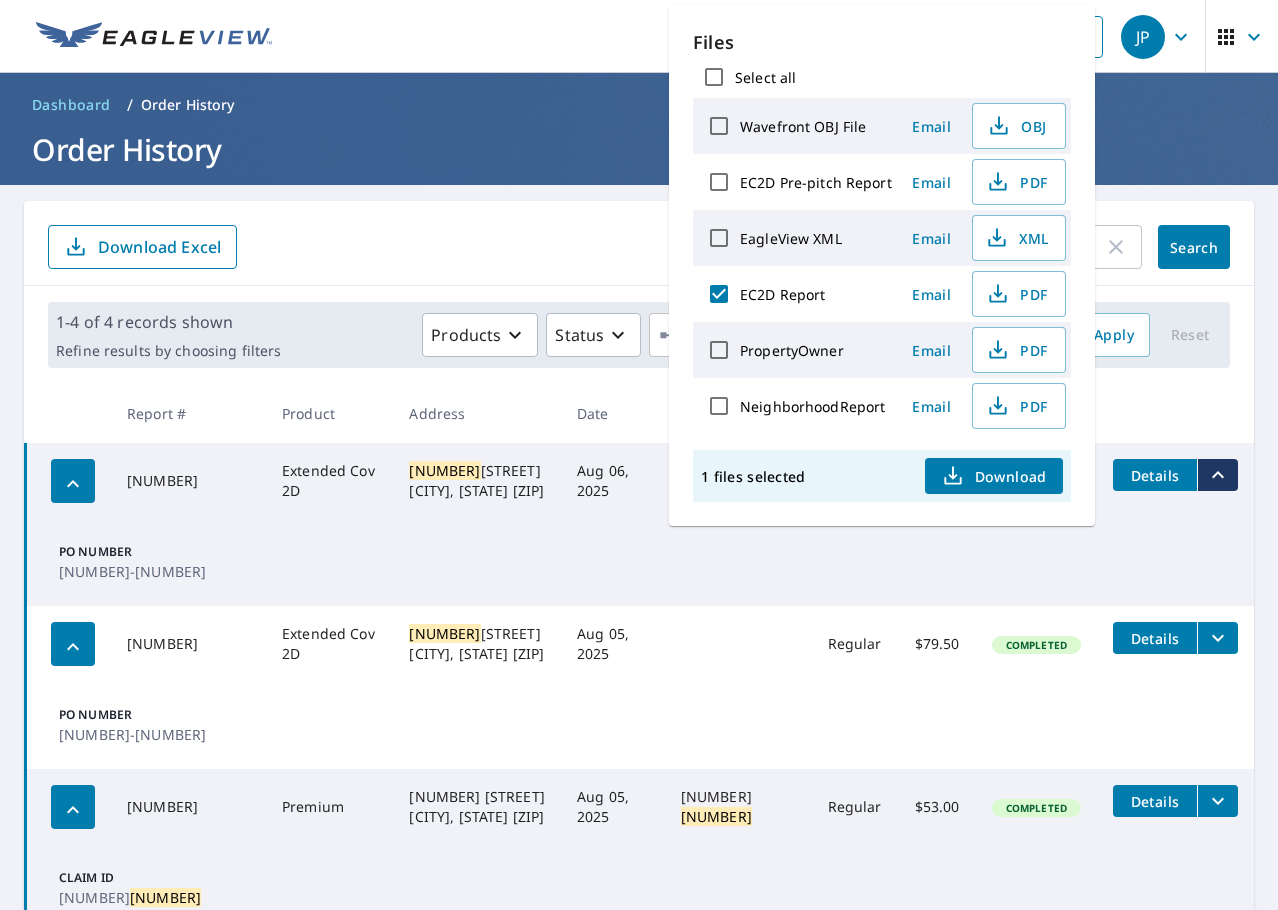 click on "EC2D Report" at bounding box center (719, 294) 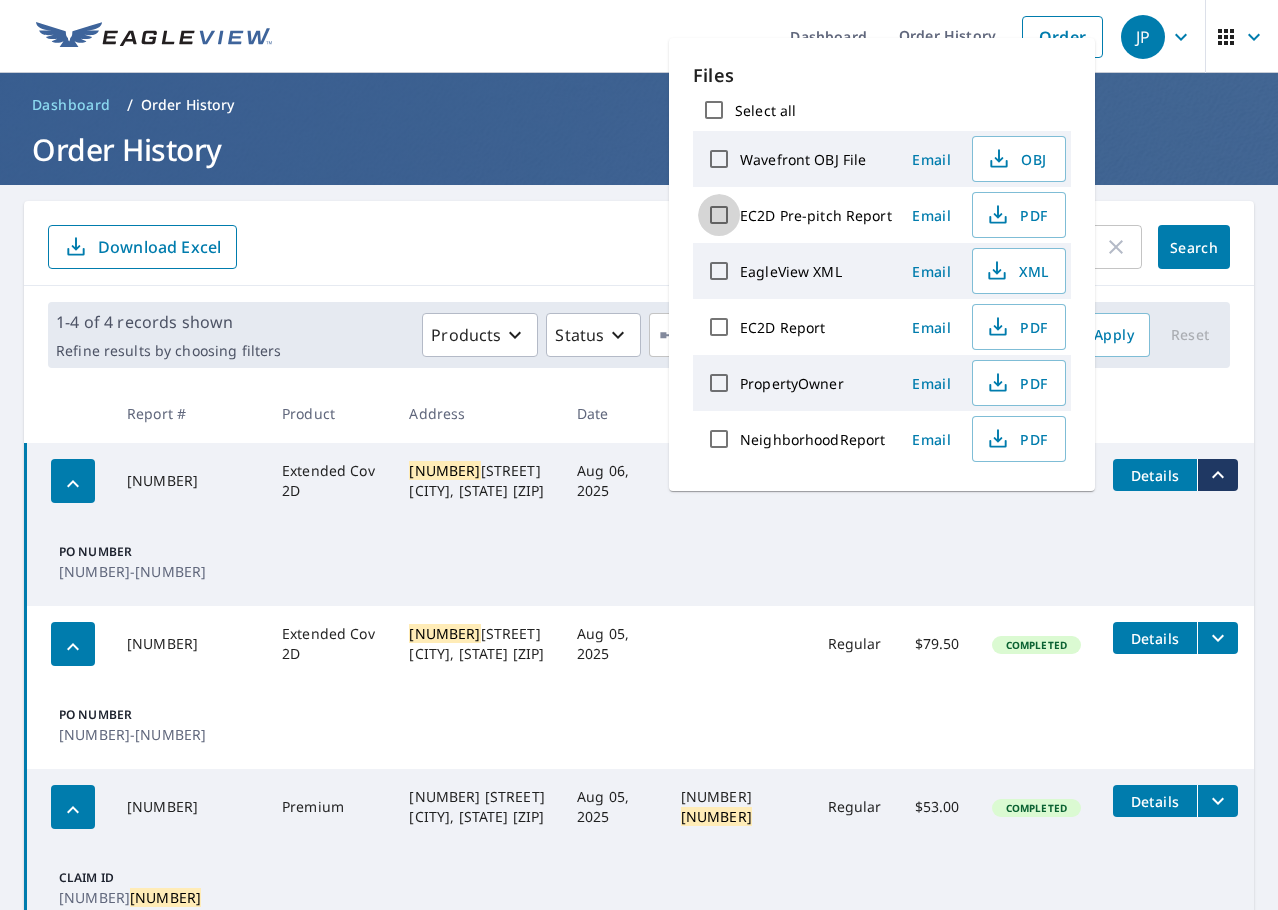 click on "EC2D Pre-pitch Report" at bounding box center (719, 215) 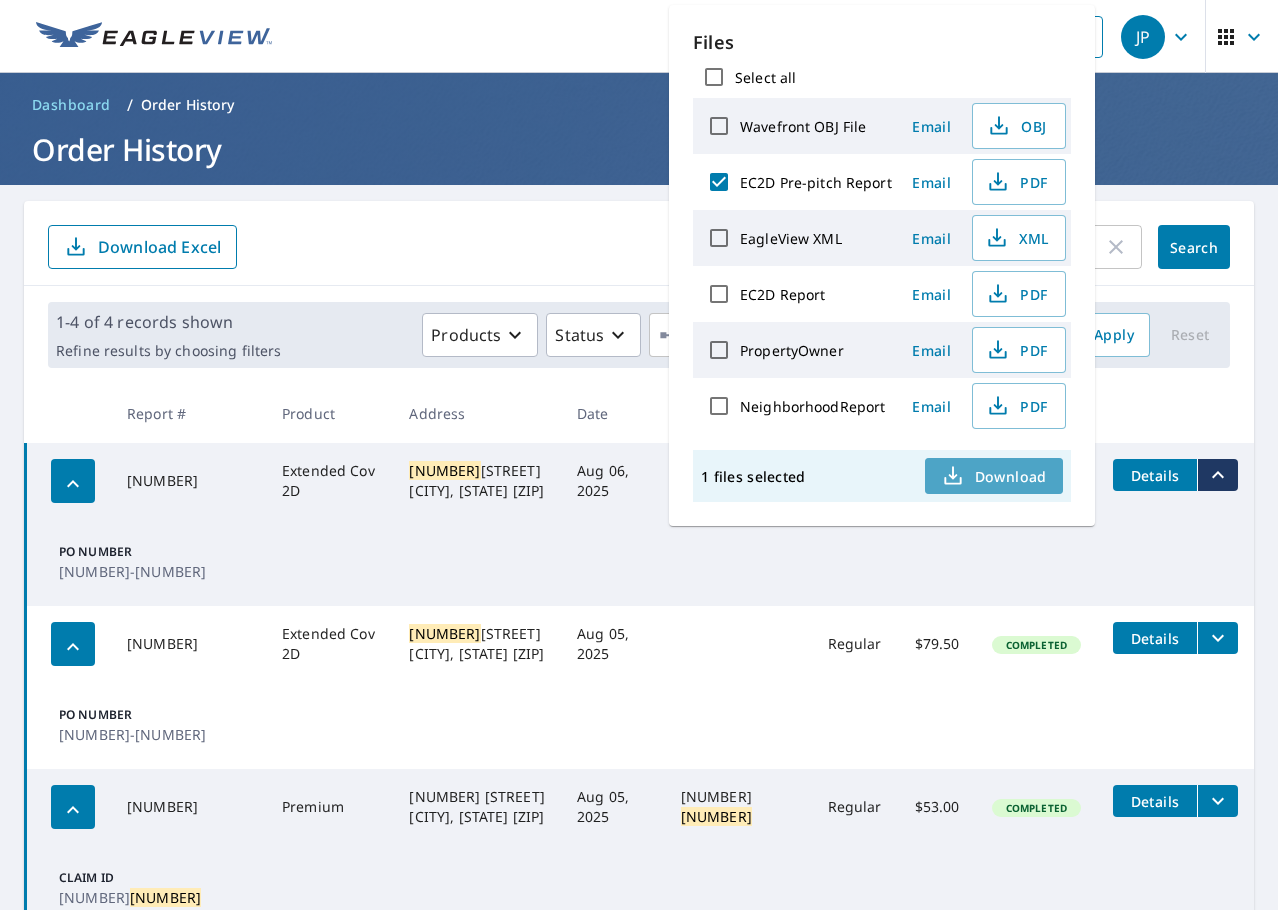 click on "Download" at bounding box center [994, 476] 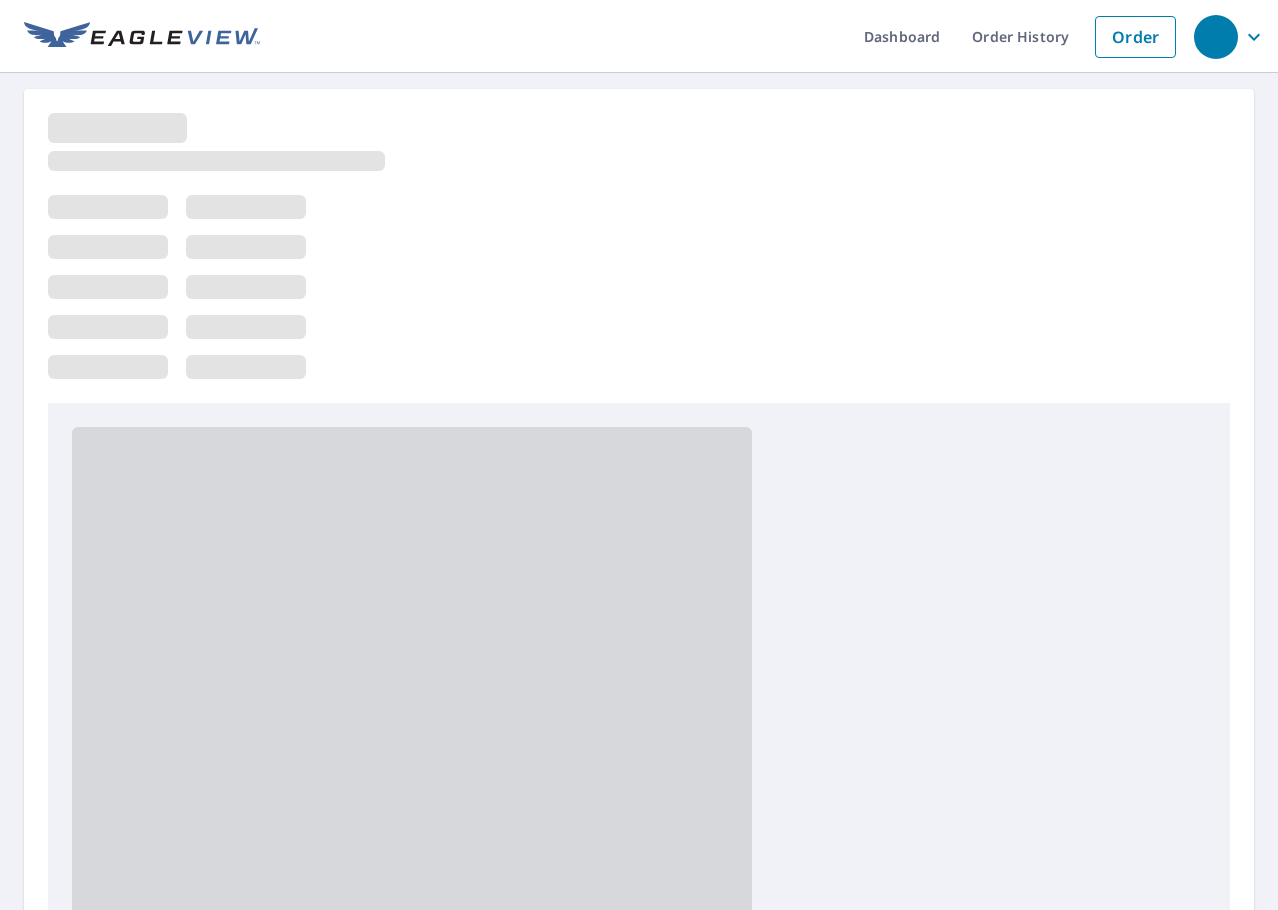 scroll, scrollTop: 0, scrollLeft: 0, axis: both 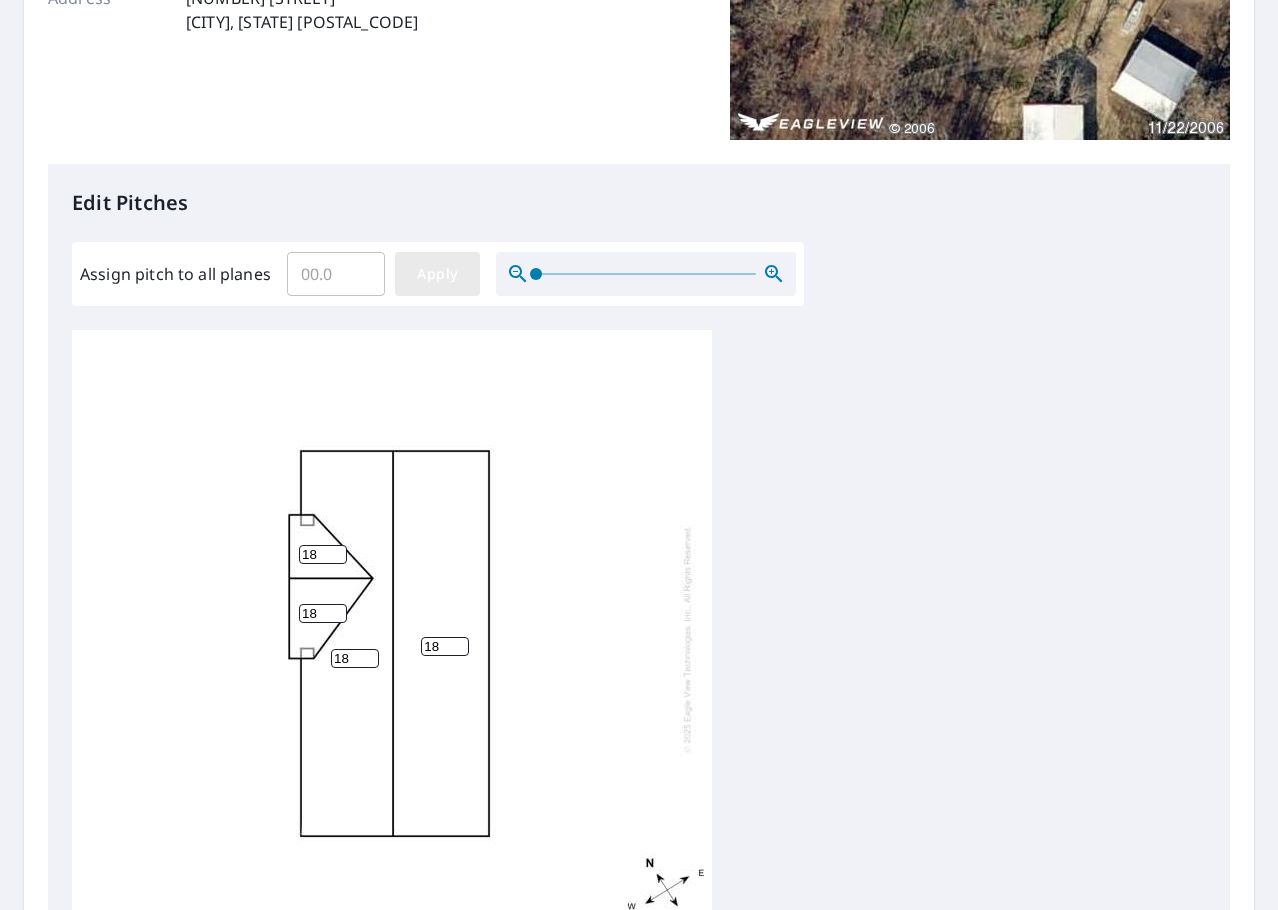 click on "Apply" at bounding box center [437, 274] 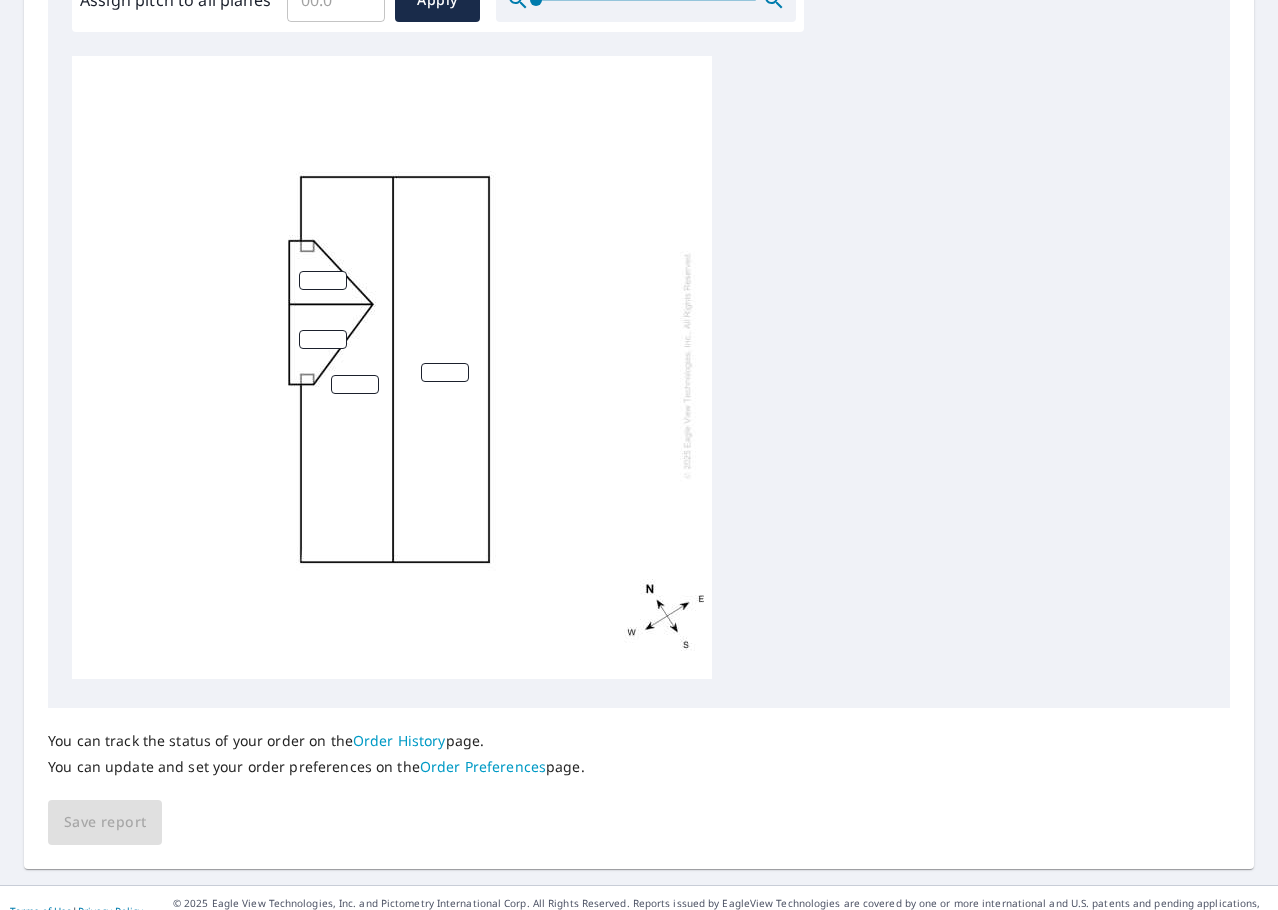 scroll, scrollTop: 673, scrollLeft: 0, axis: vertical 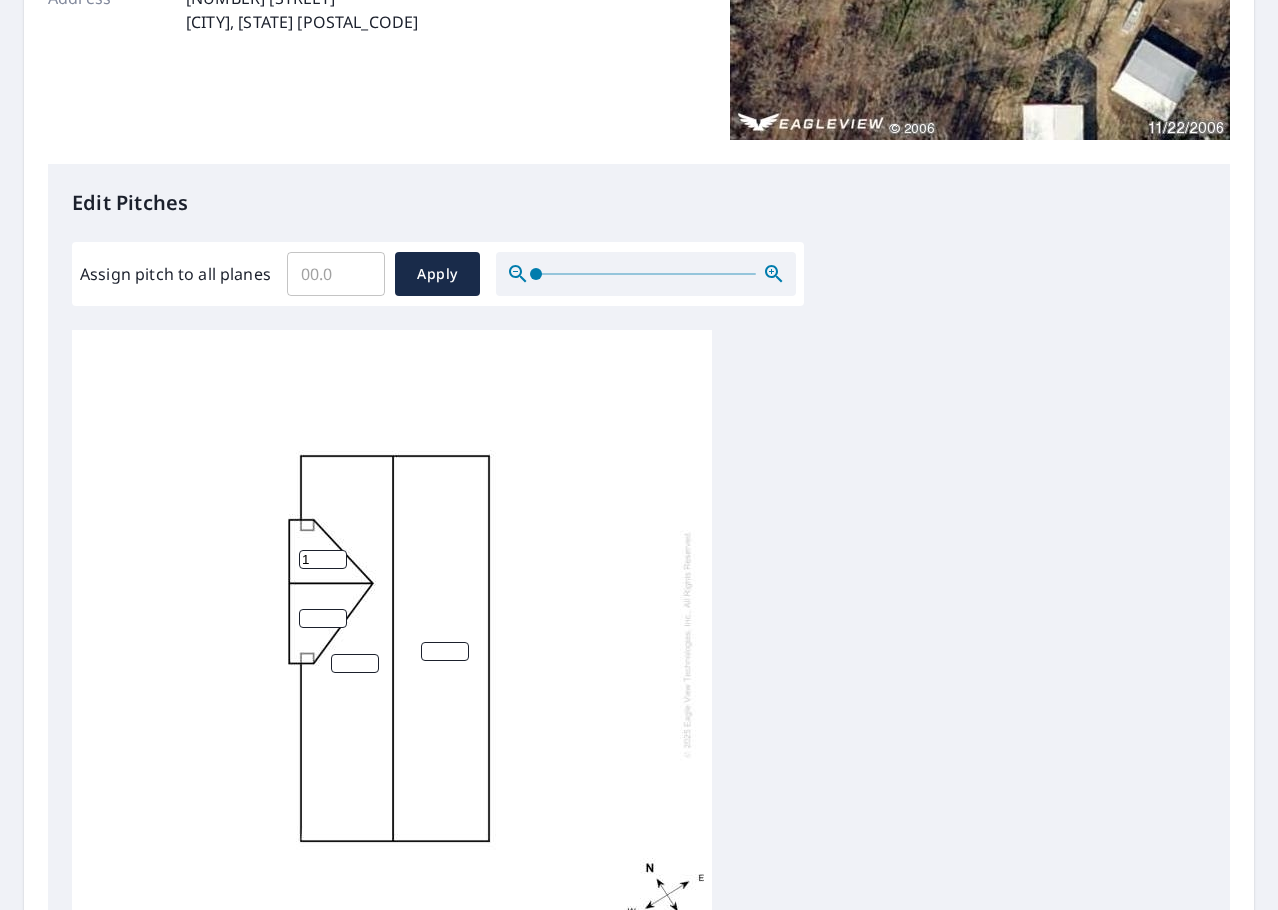 click on "1" at bounding box center [323, 559] 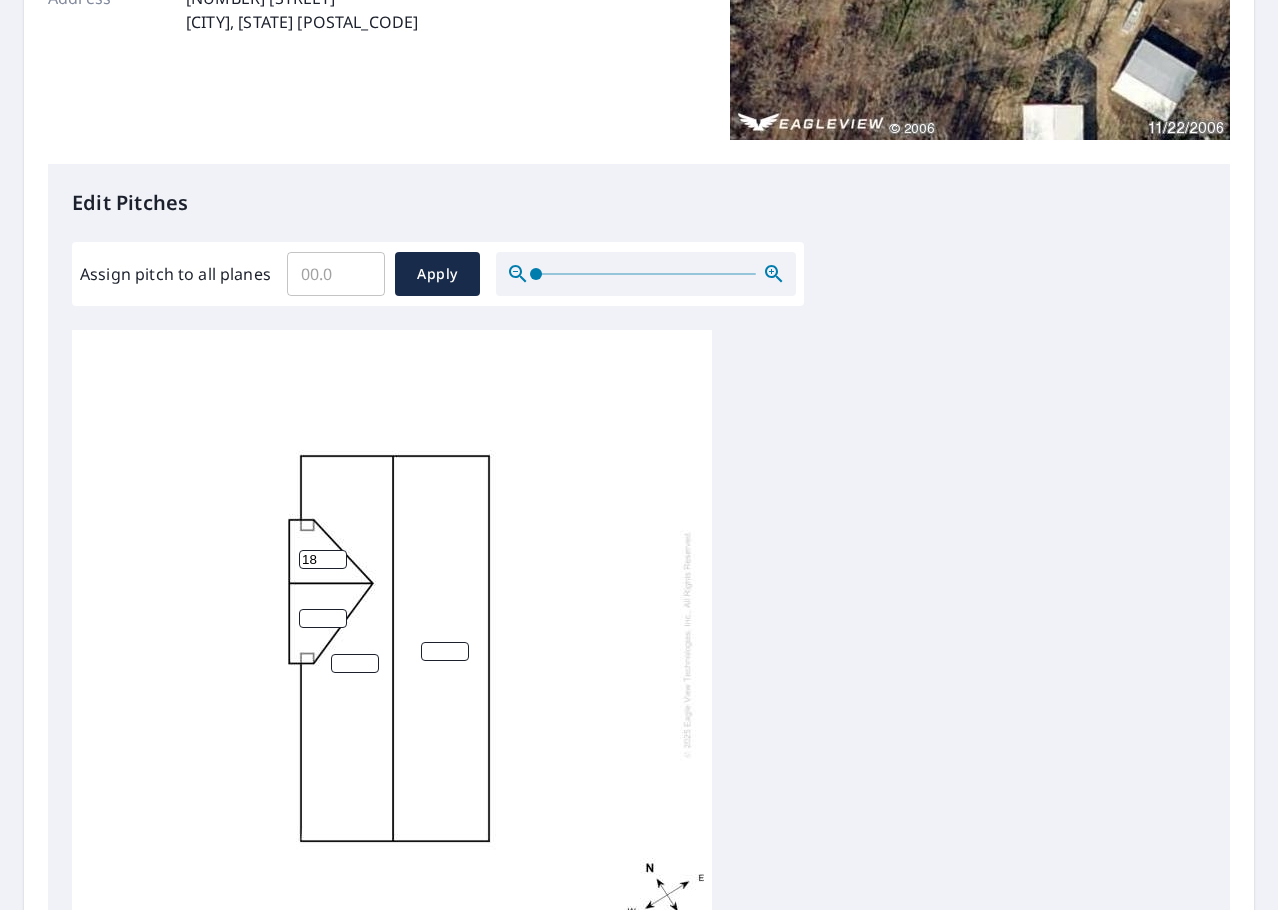 type on "18" 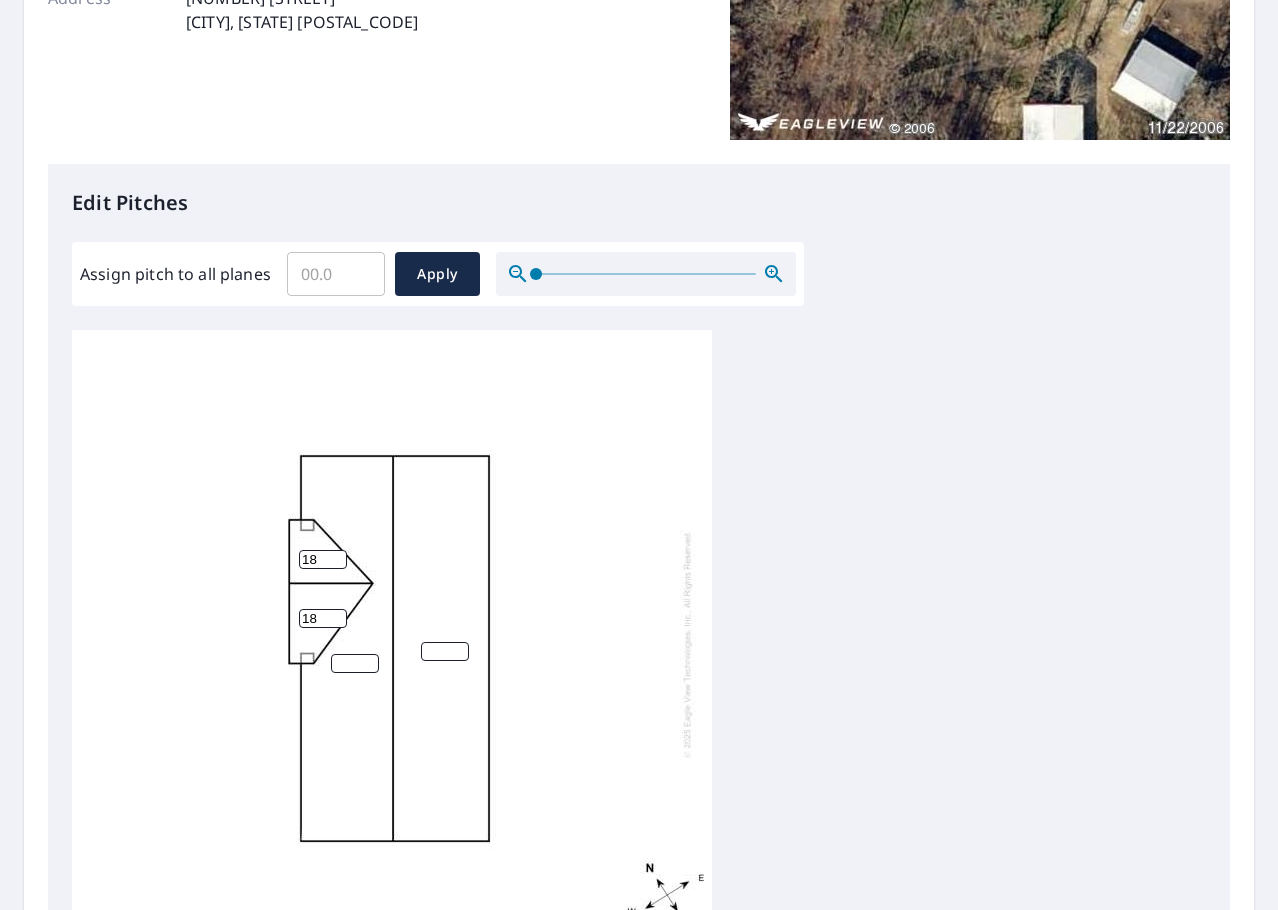 type on "18" 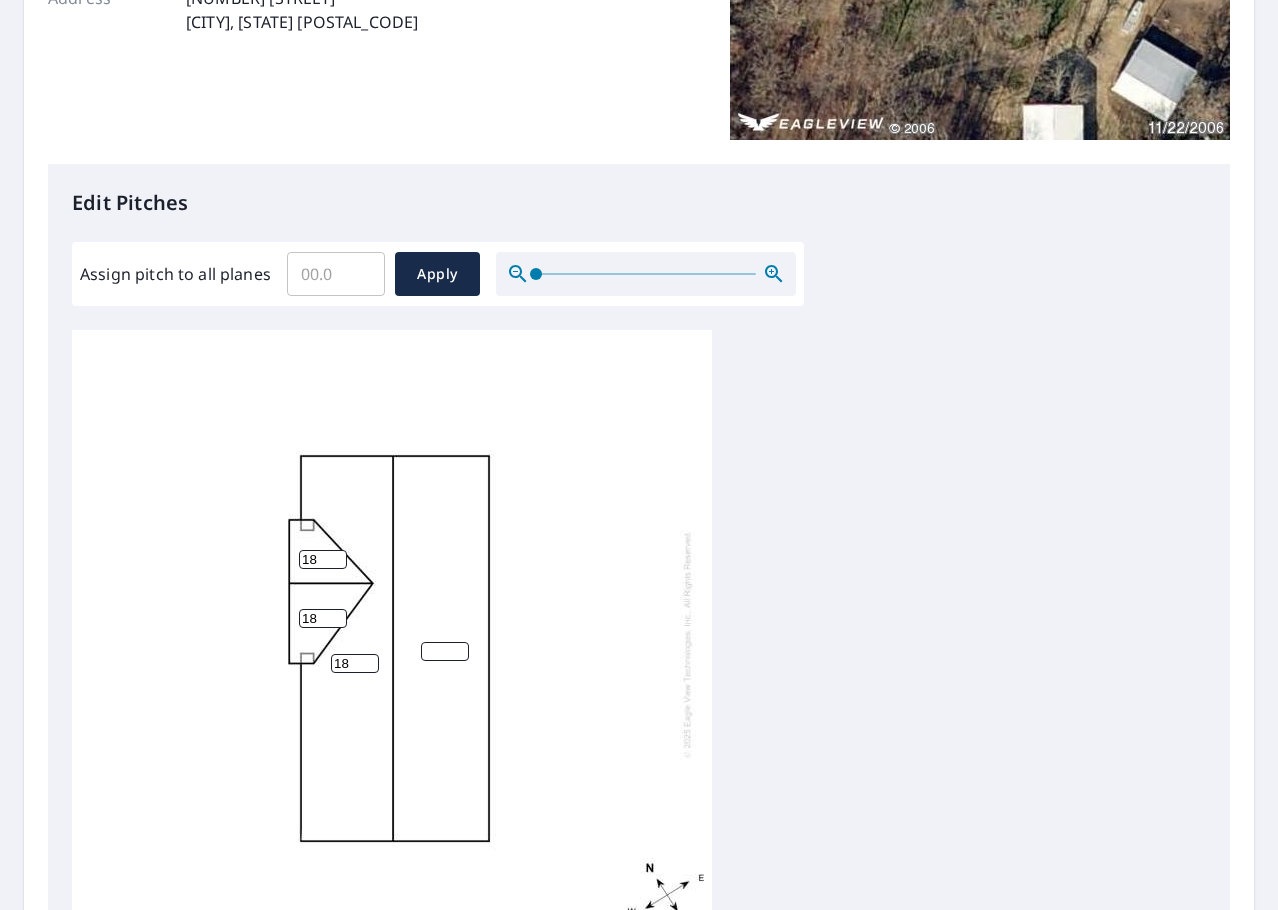 type on "18" 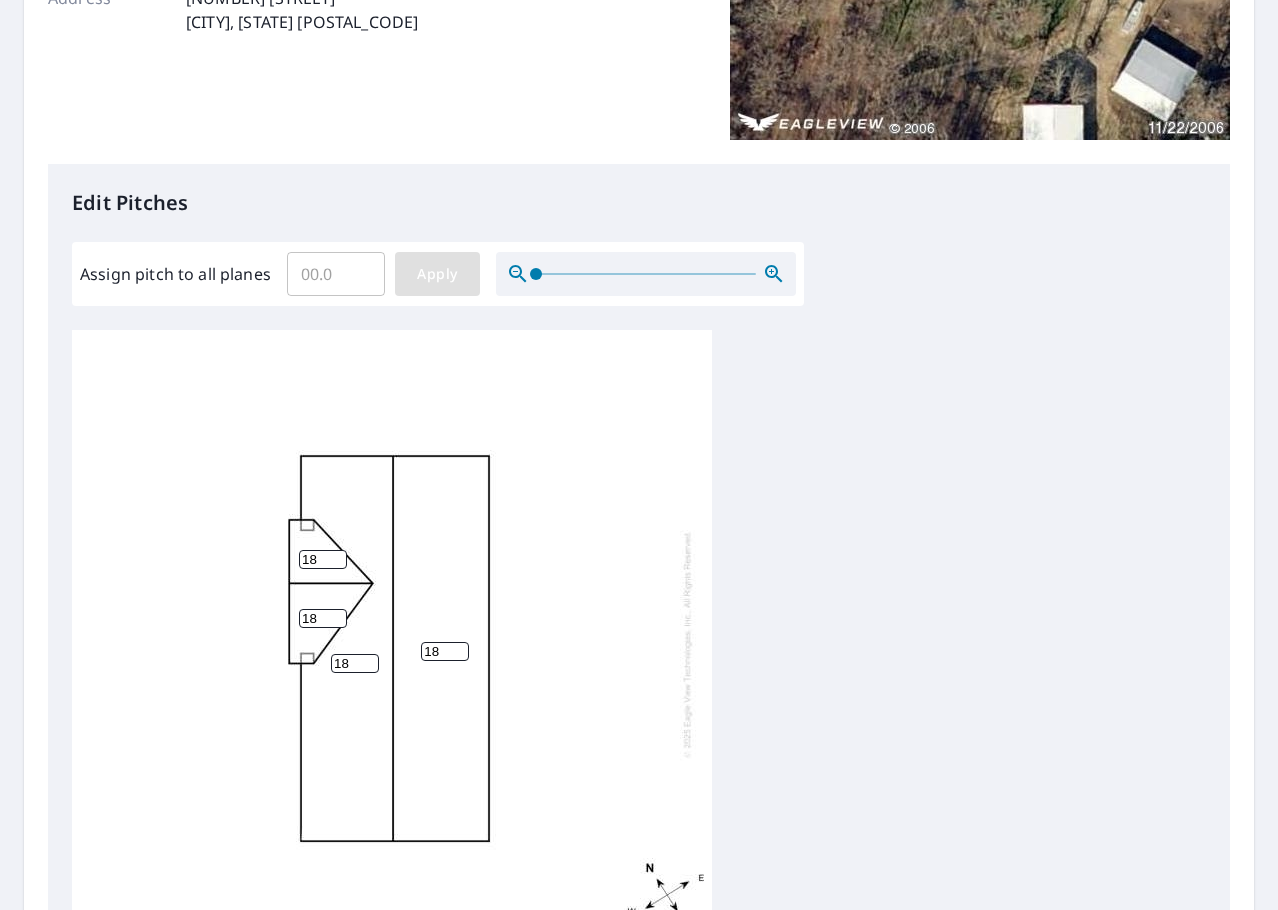 type on "18" 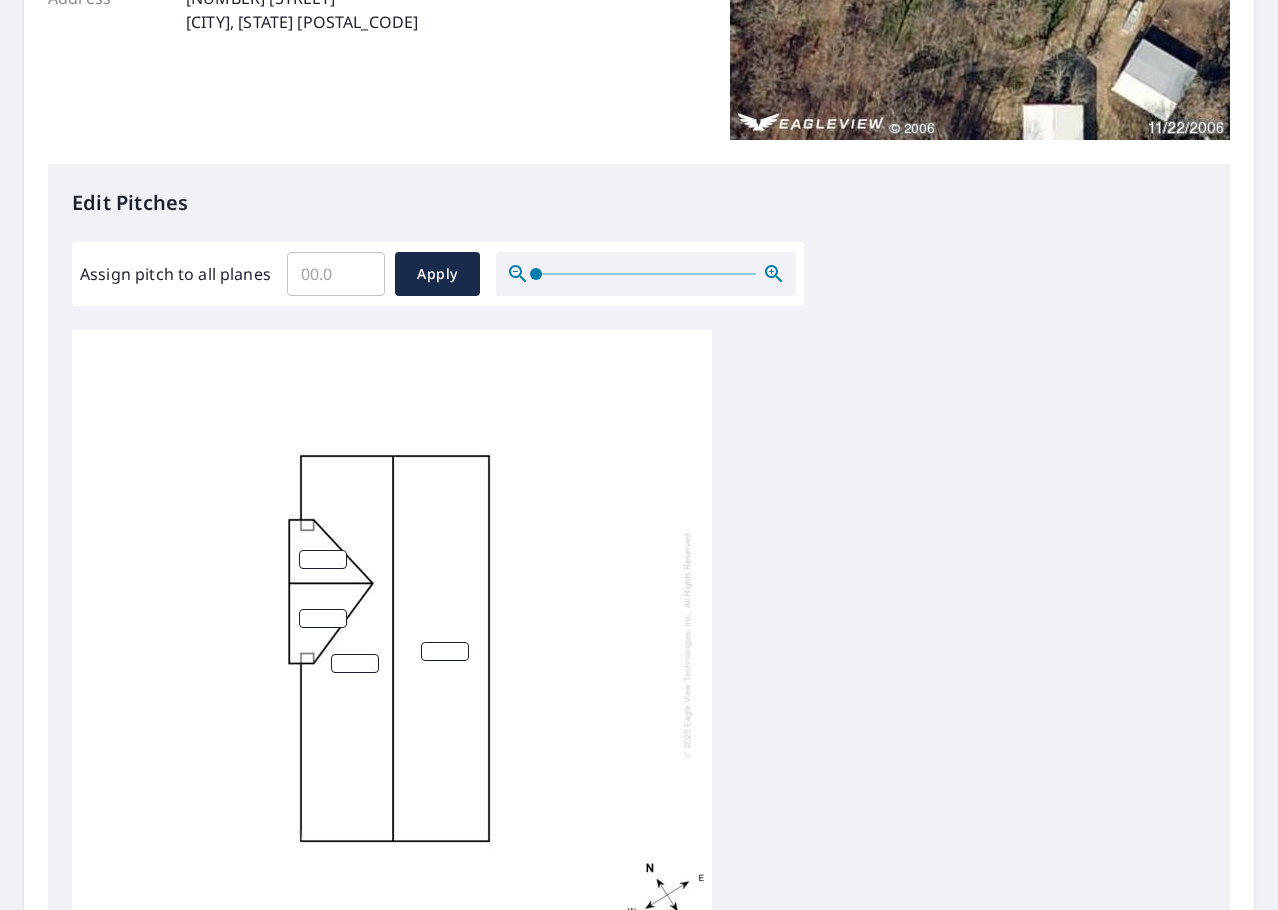 scroll, scrollTop: 20, scrollLeft: 0, axis: vertical 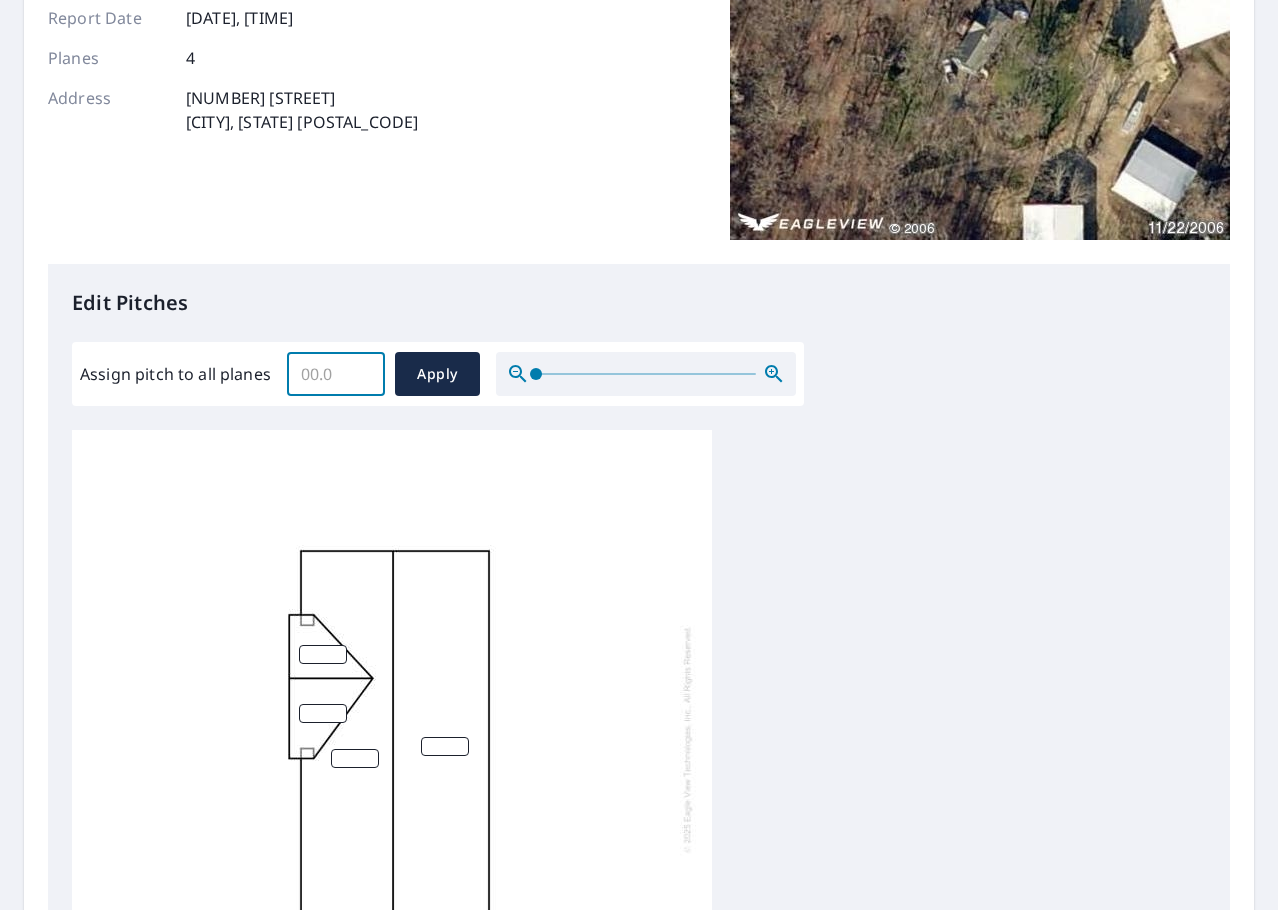click on "Assign pitch to all planes" at bounding box center (336, 374) 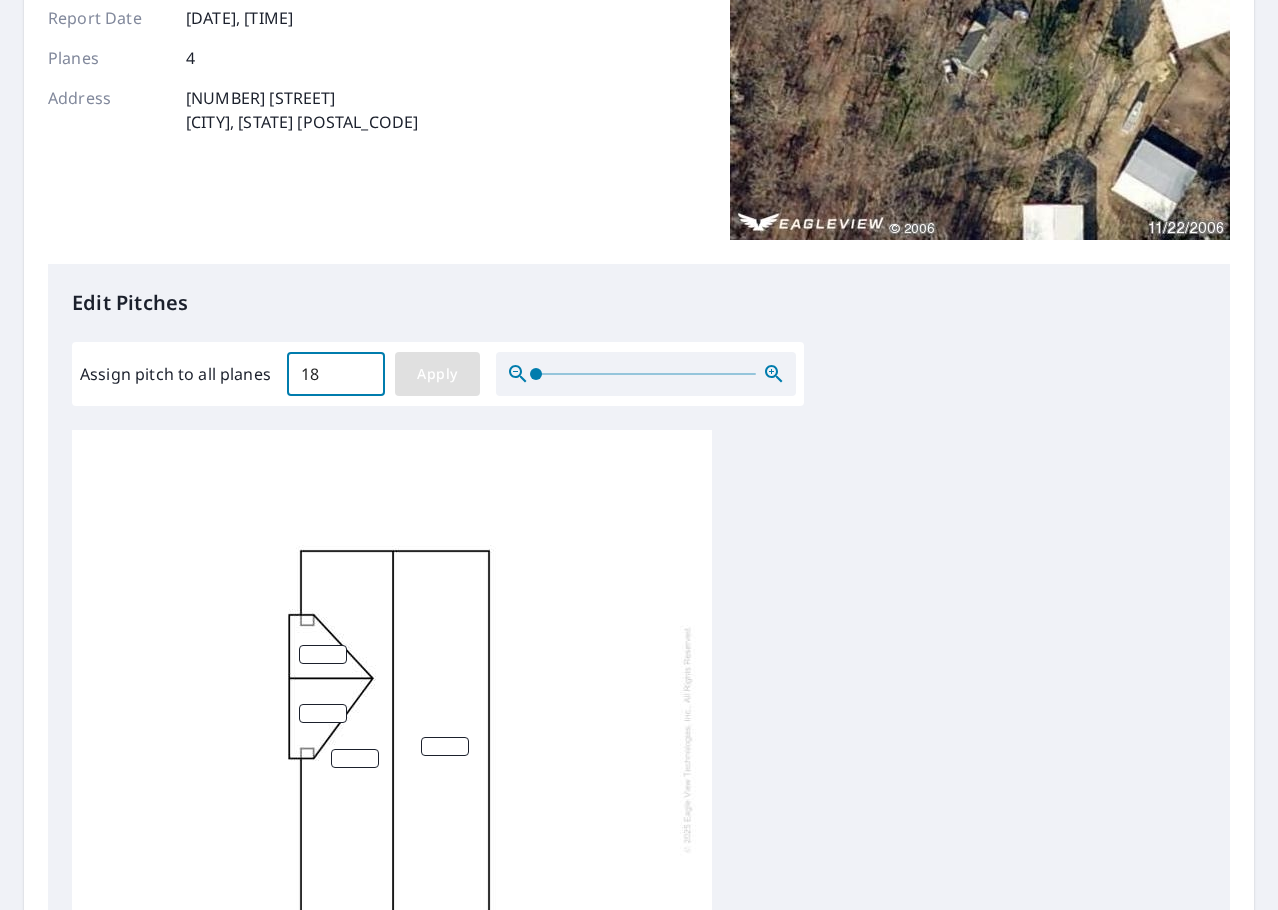 type on "18" 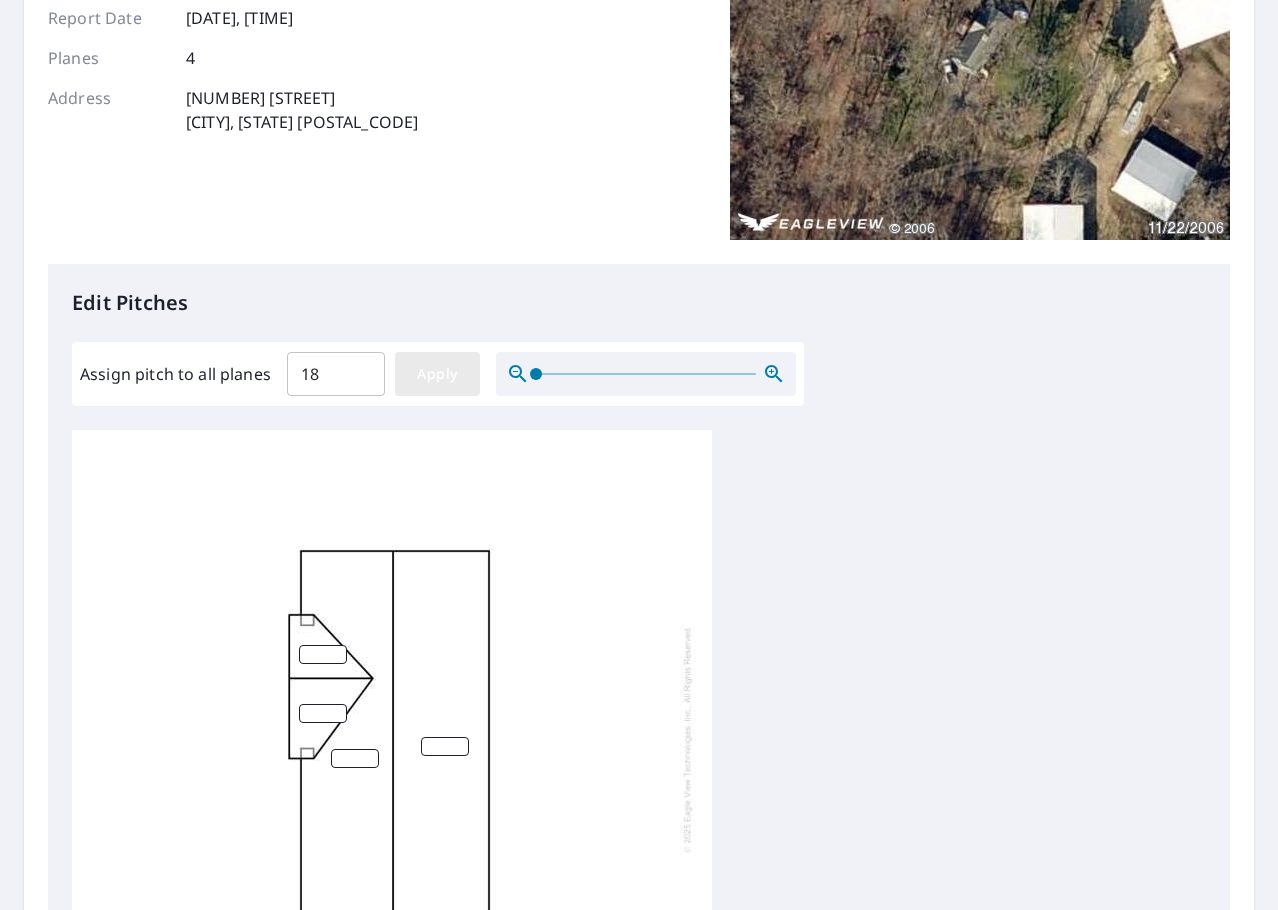 click on "Apply" at bounding box center [437, 374] 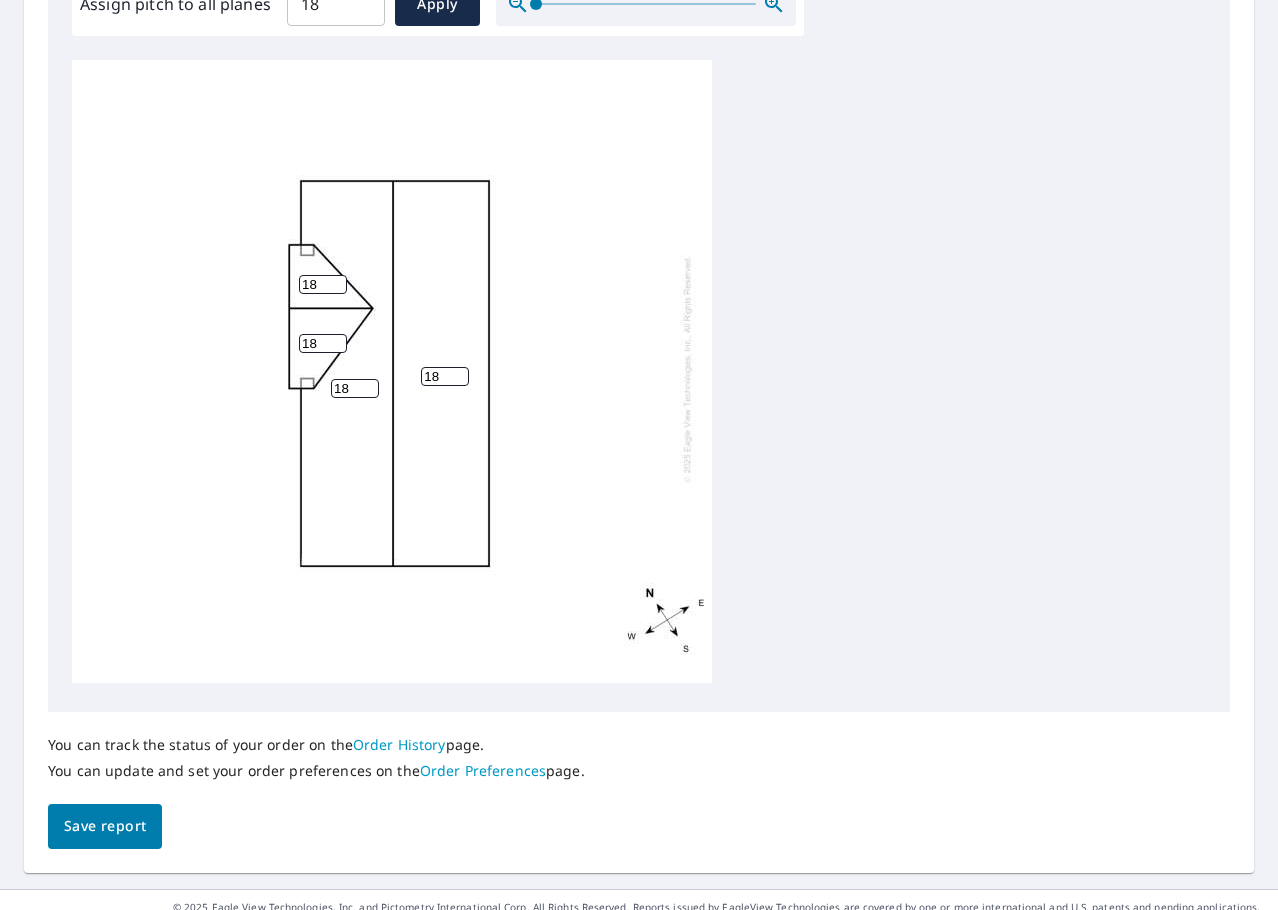 scroll, scrollTop: 673, scrollLeft: 0, axis: vertical 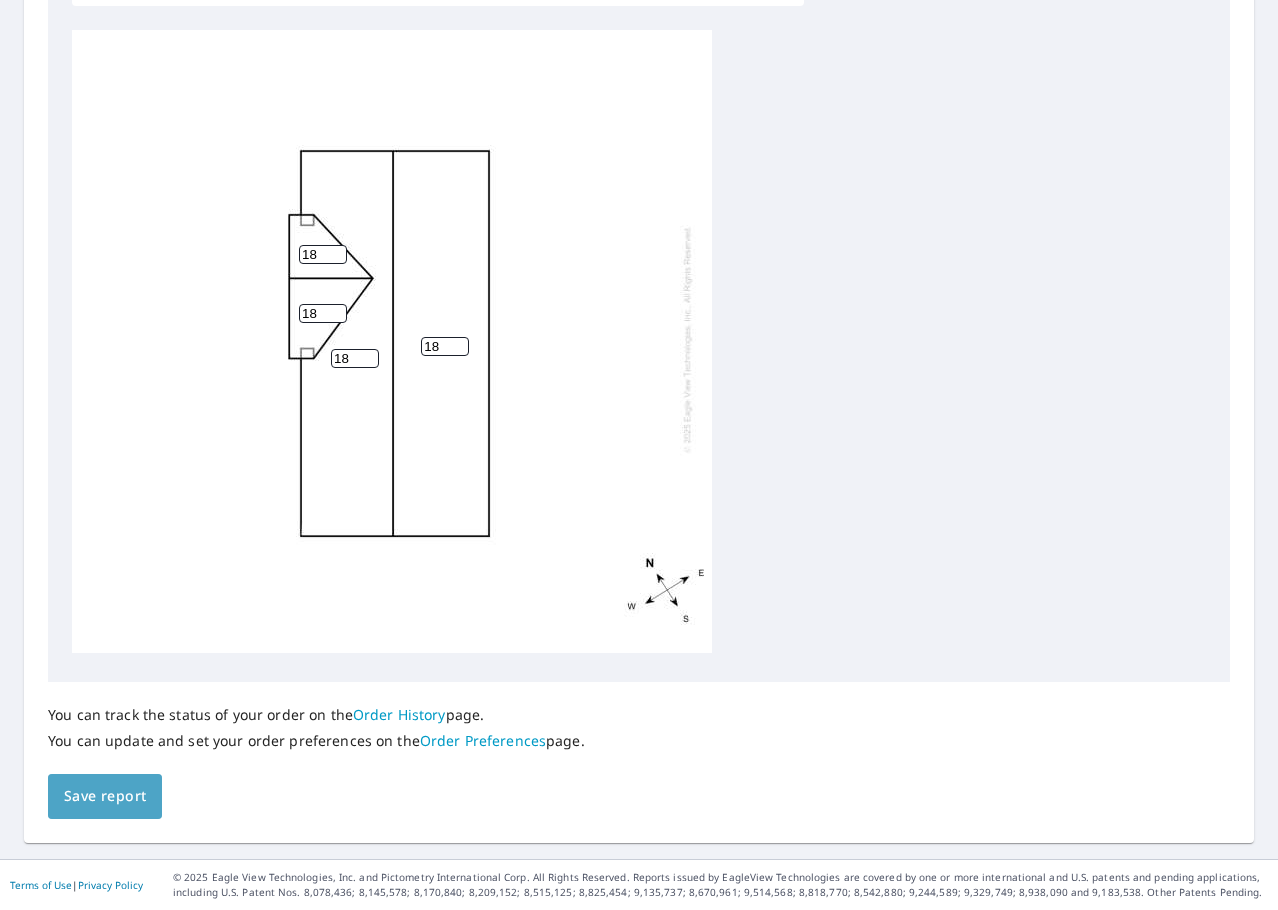click on "Save report" at bounding box center (105, 796) 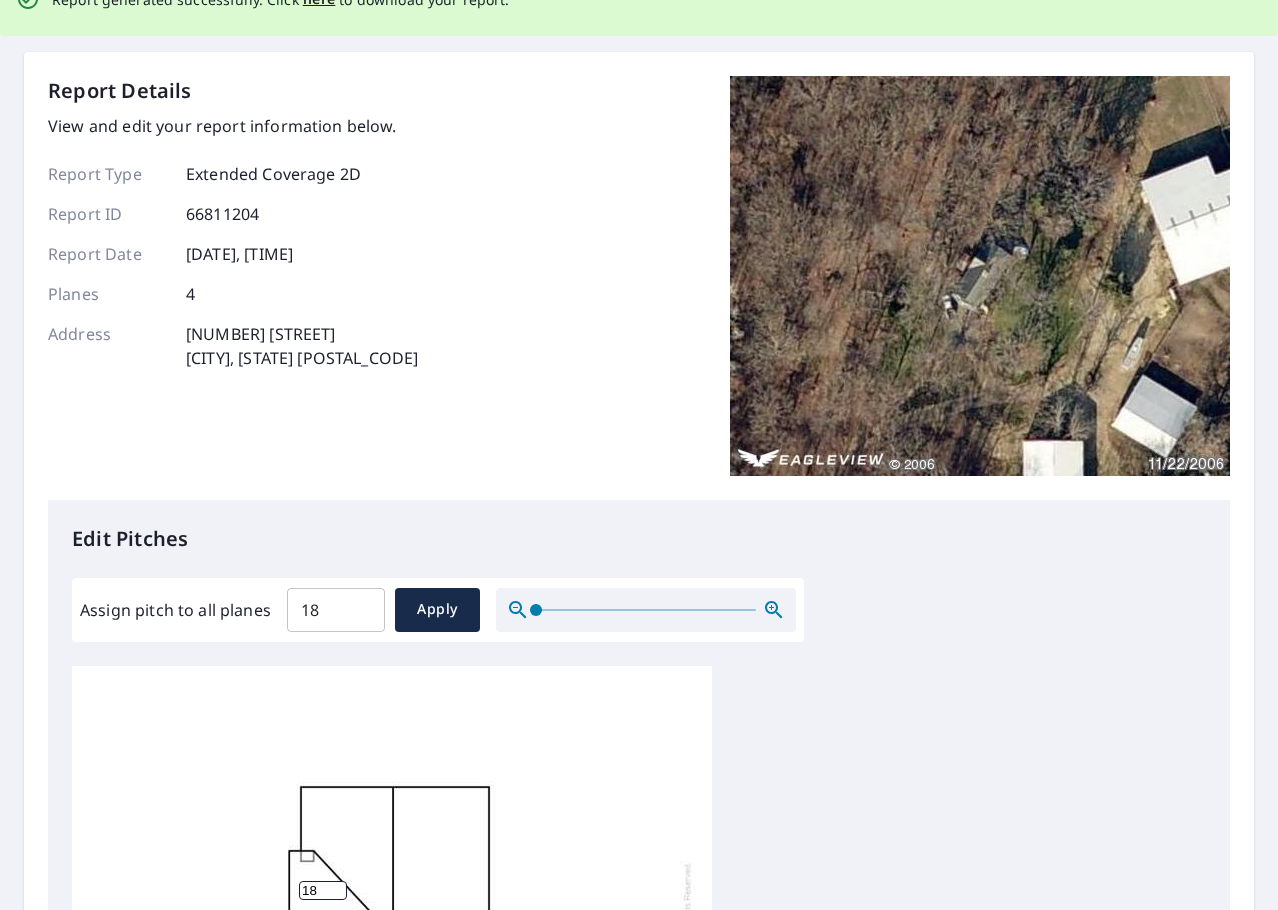 scroll, scrollTop: 0, scrollLeft: 0, axis: both 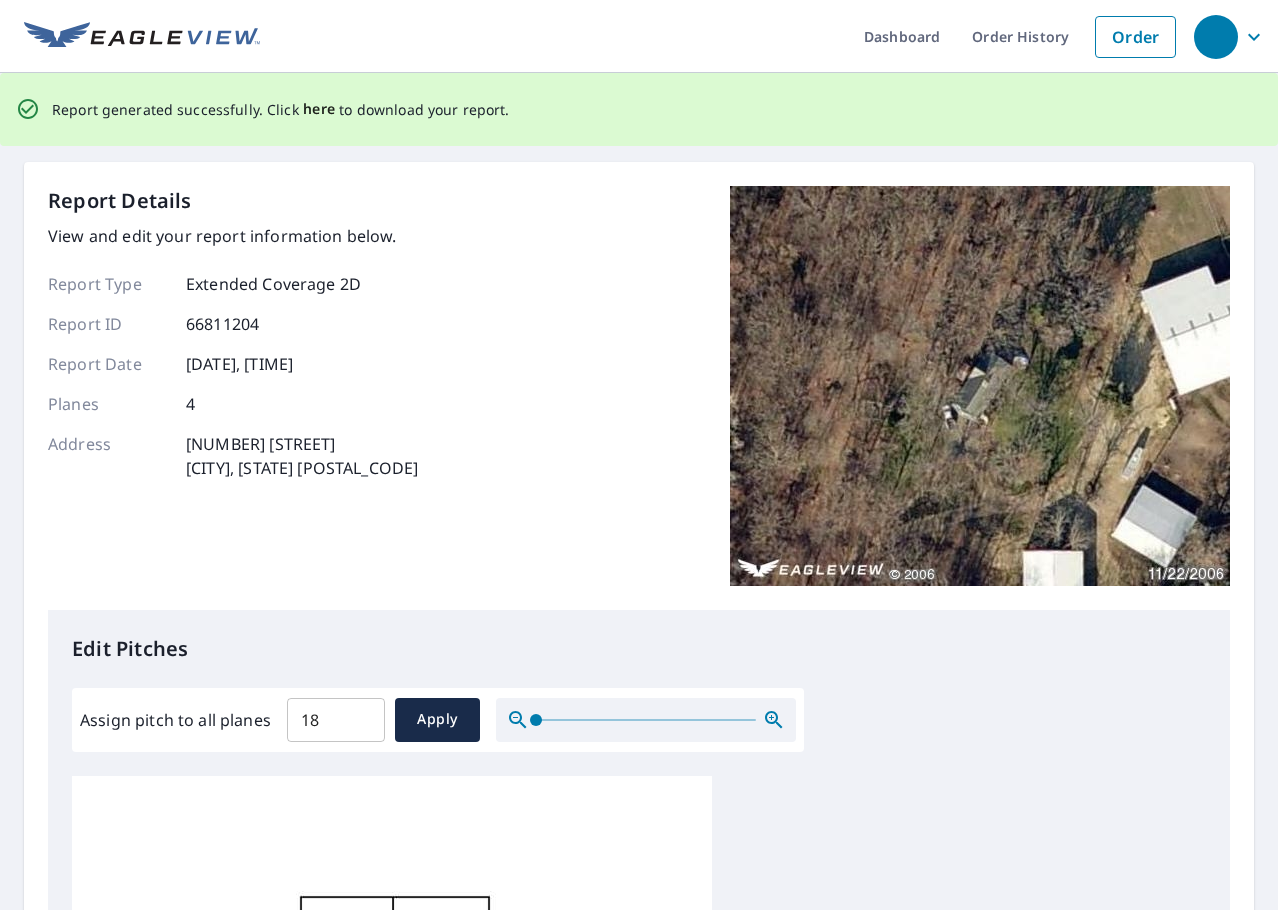 click on "here" at bounding box center (319, 109) 